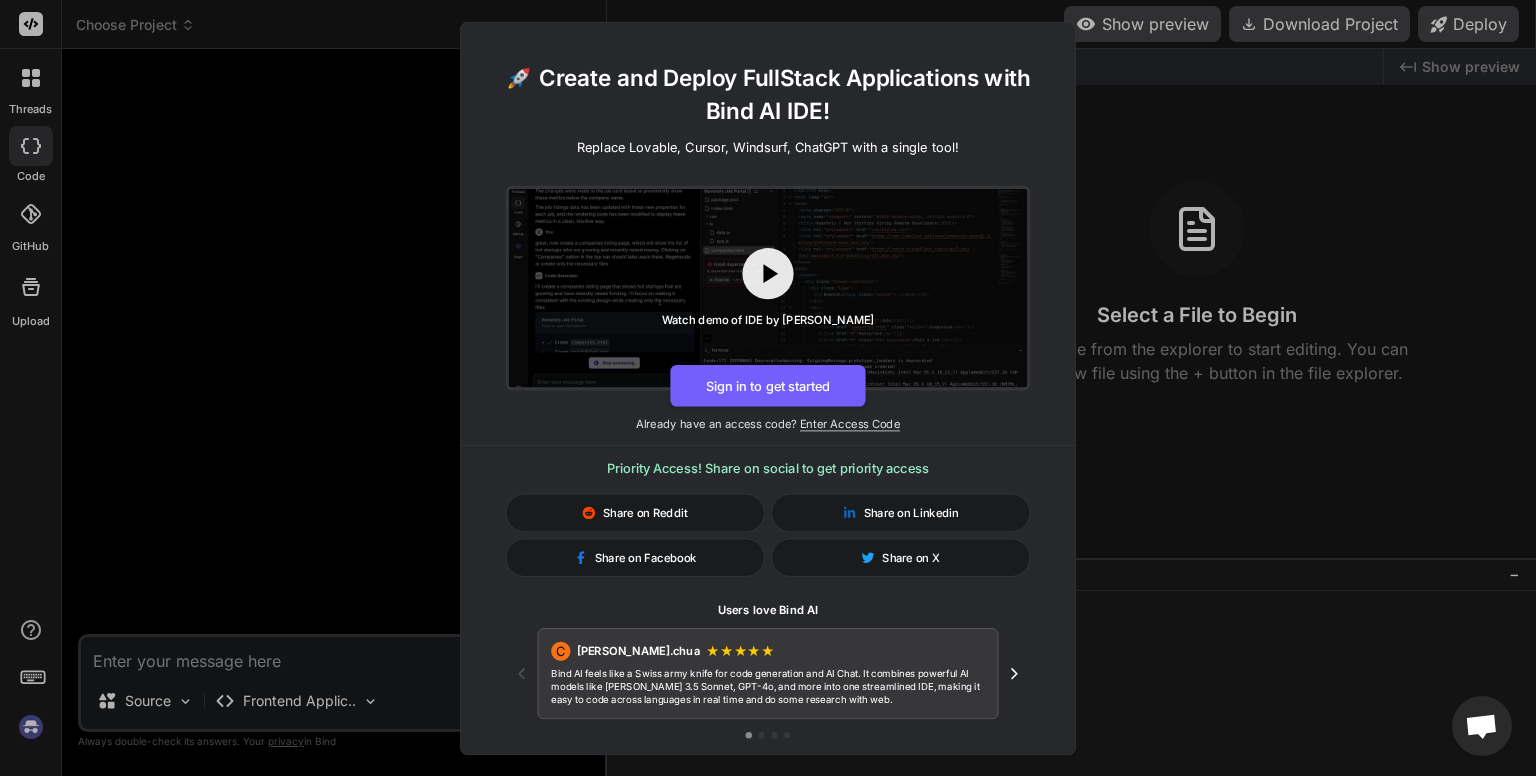 scroll, scrollTop: 0, scrollLeft: 0, axis: both 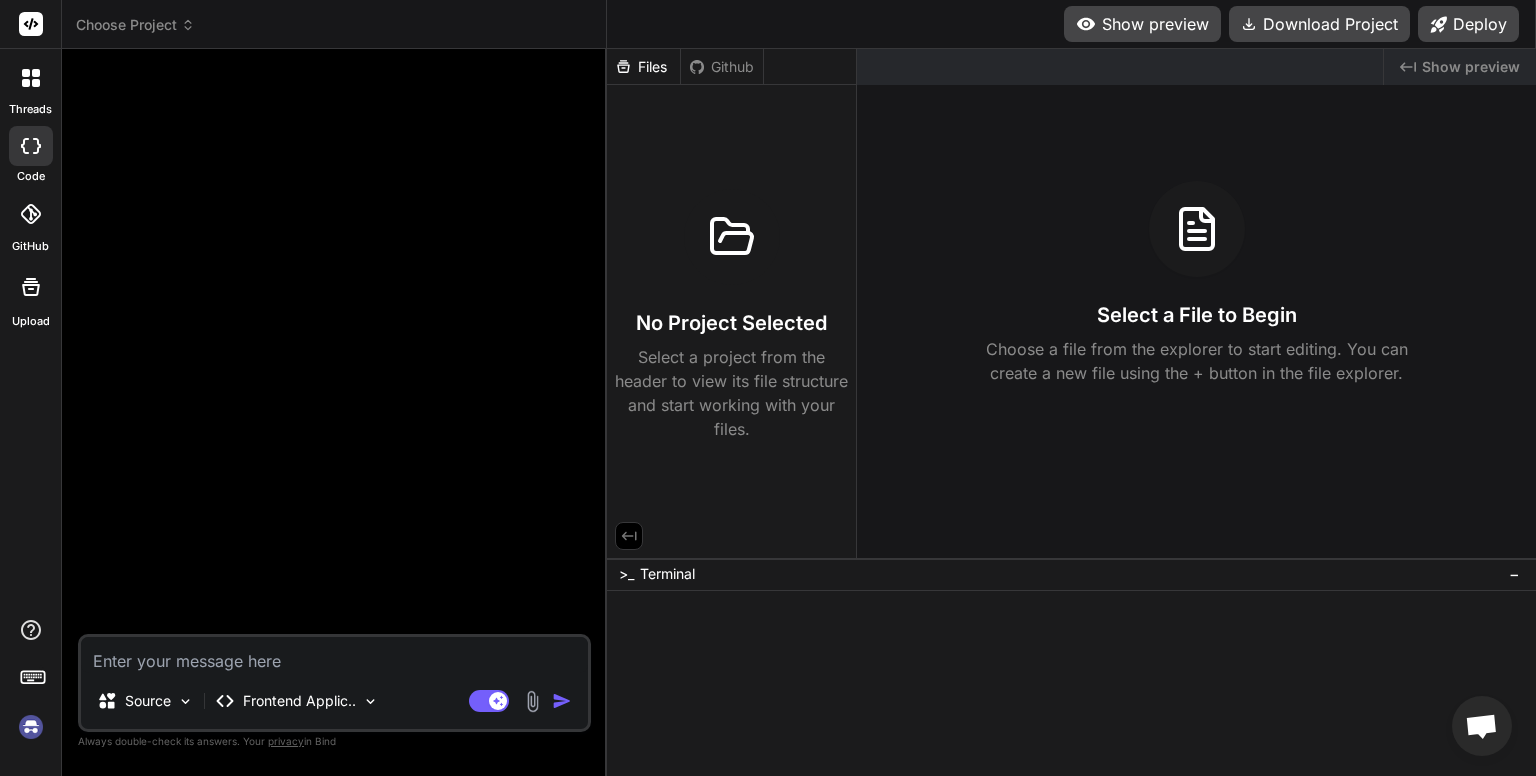 click at bounding box center (334, 655) 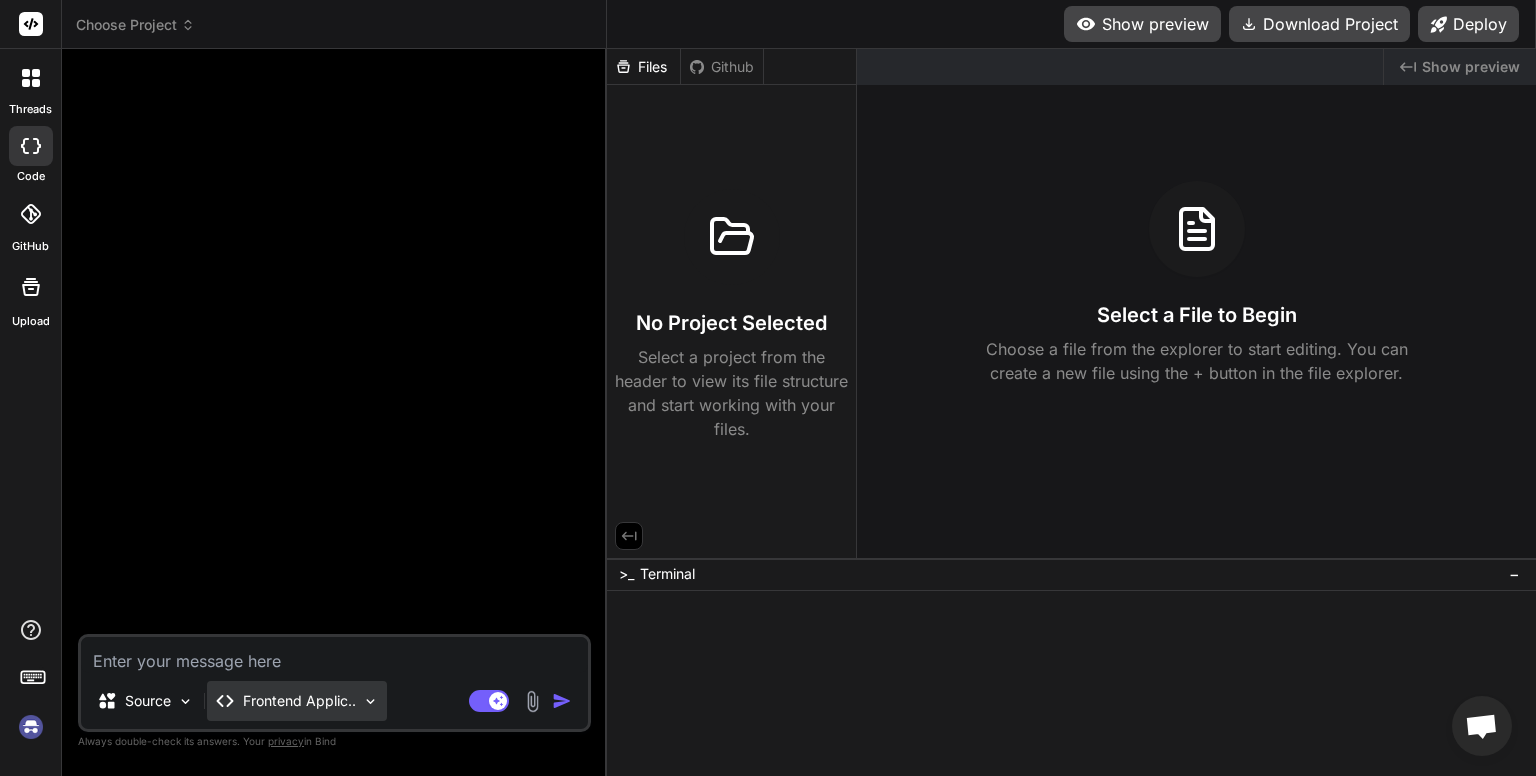 click on "Frontend Applic.." at bounding box center (299, 701) 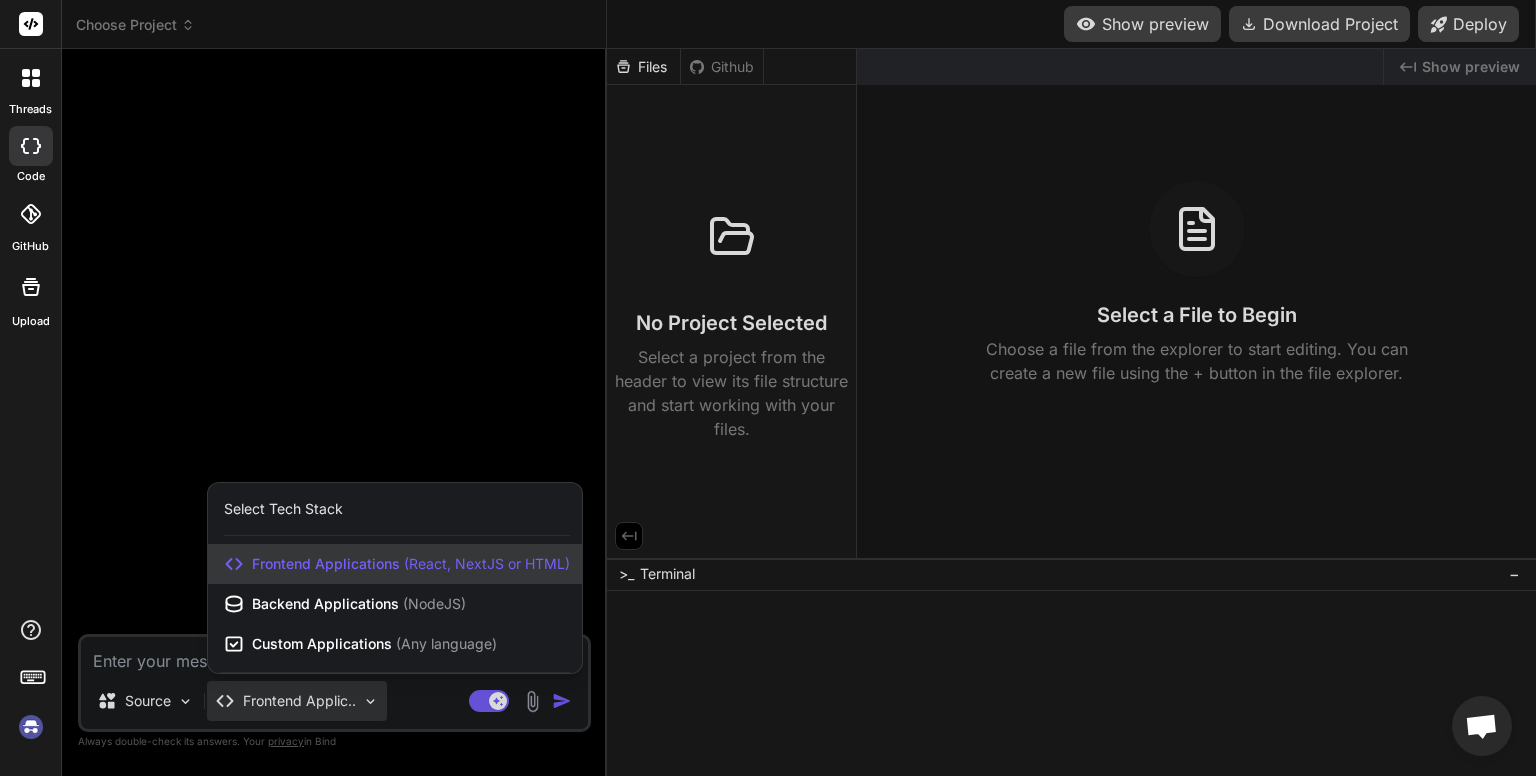click on "Frontend Applications    ( React, NextJS or HTML )" at bounding box center [395, 564] 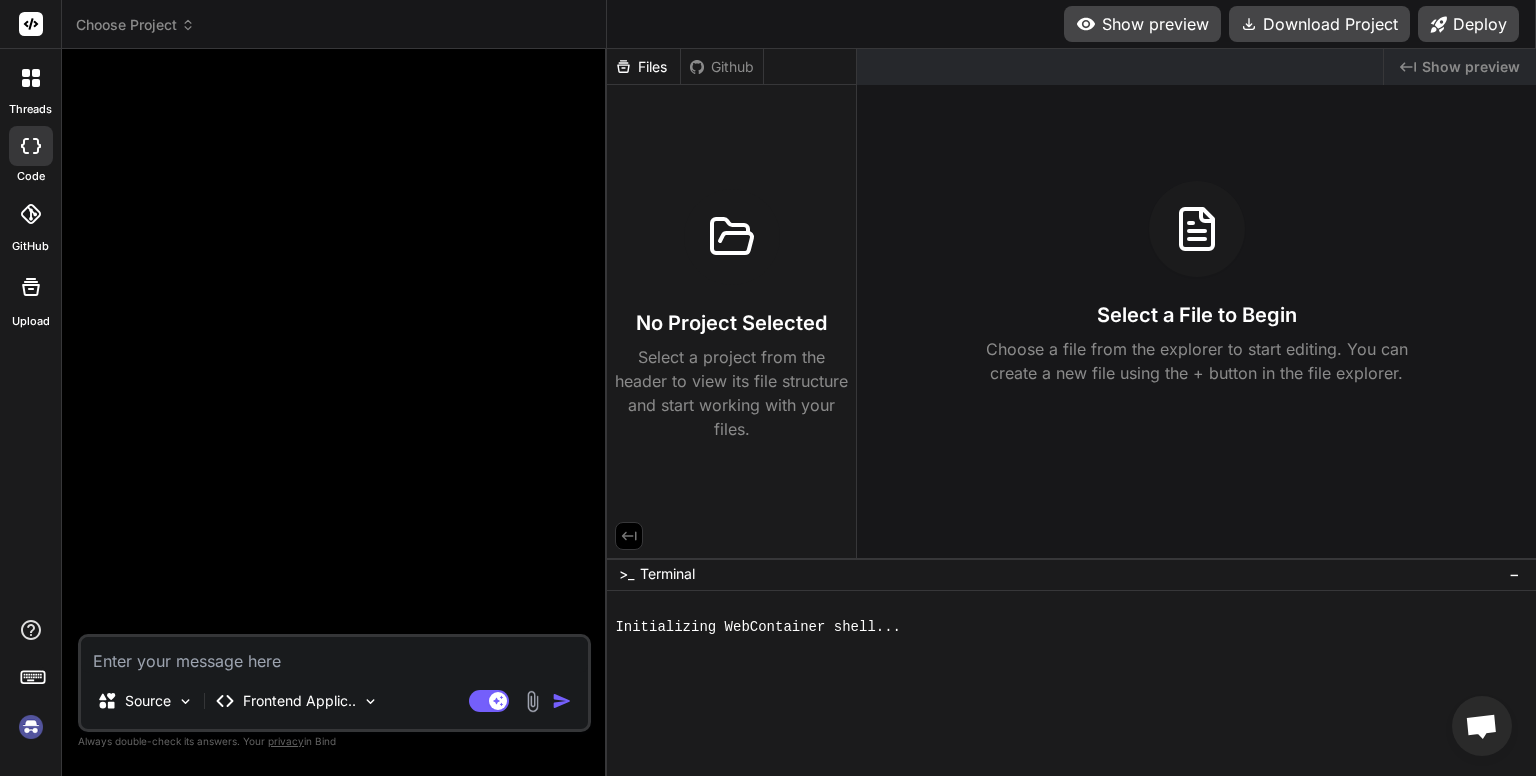 click 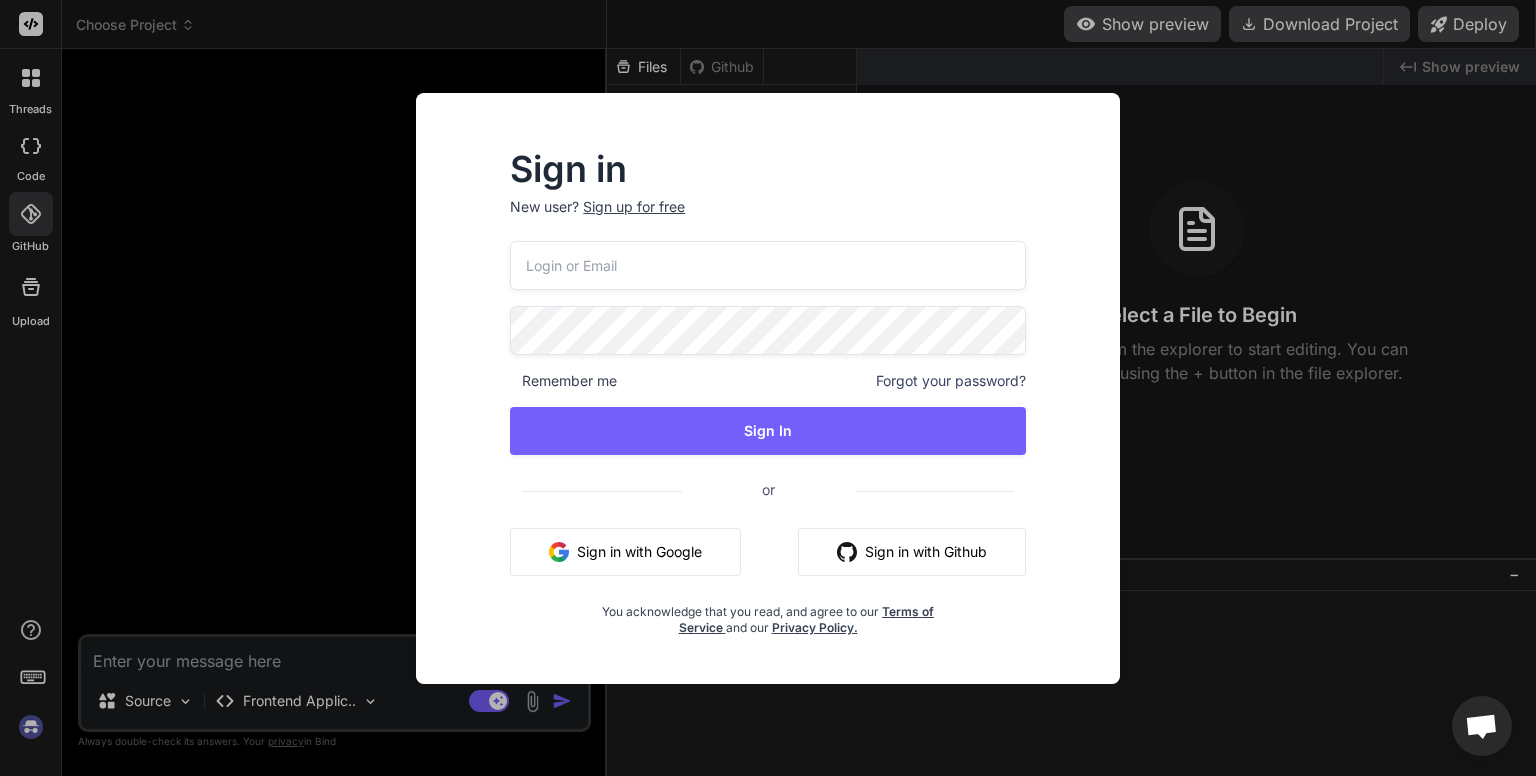 click at bounding box center [847, 552] 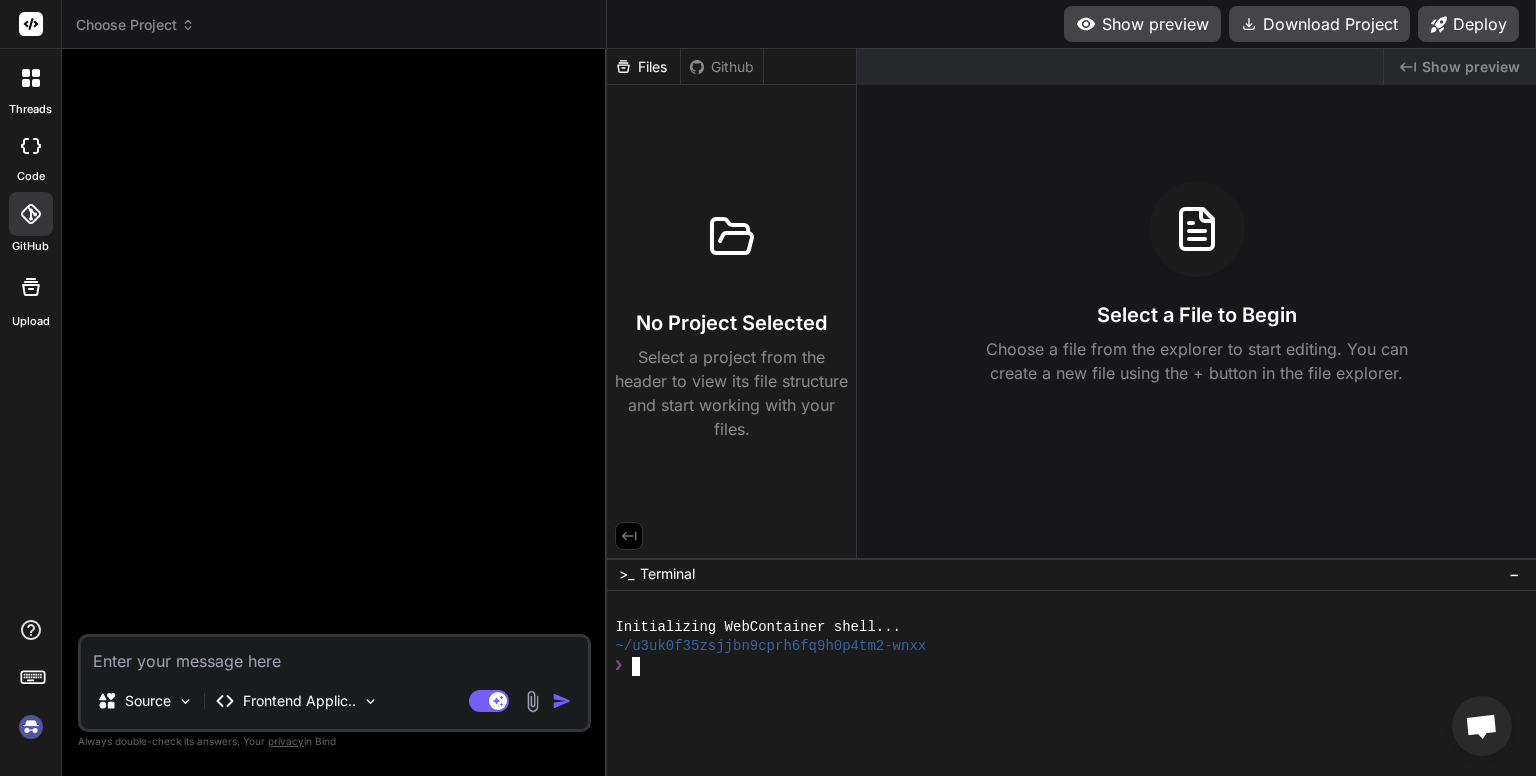 click at bounding box center (1060, 685) 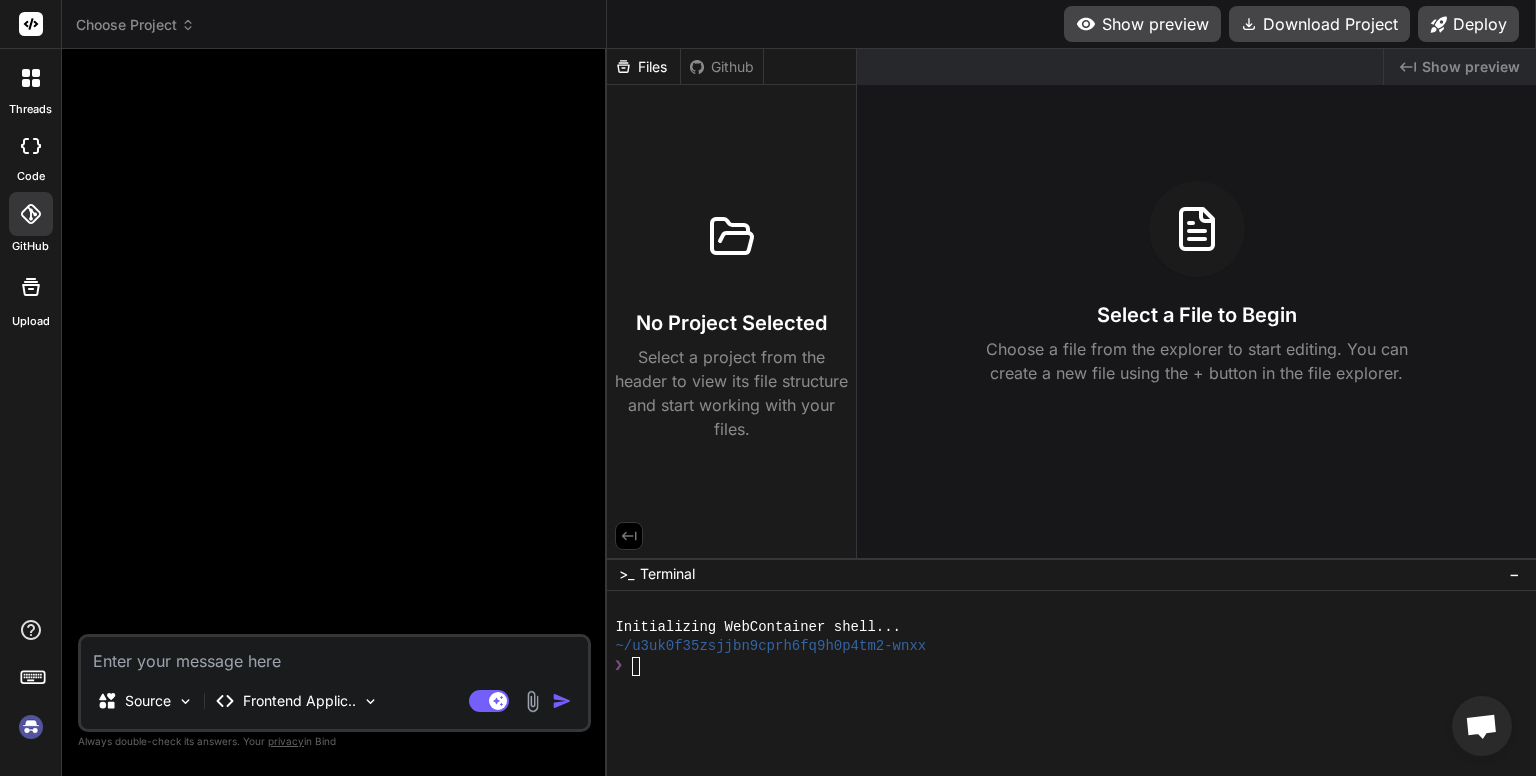 click on "Files Github" at bounding box center [685, 67] 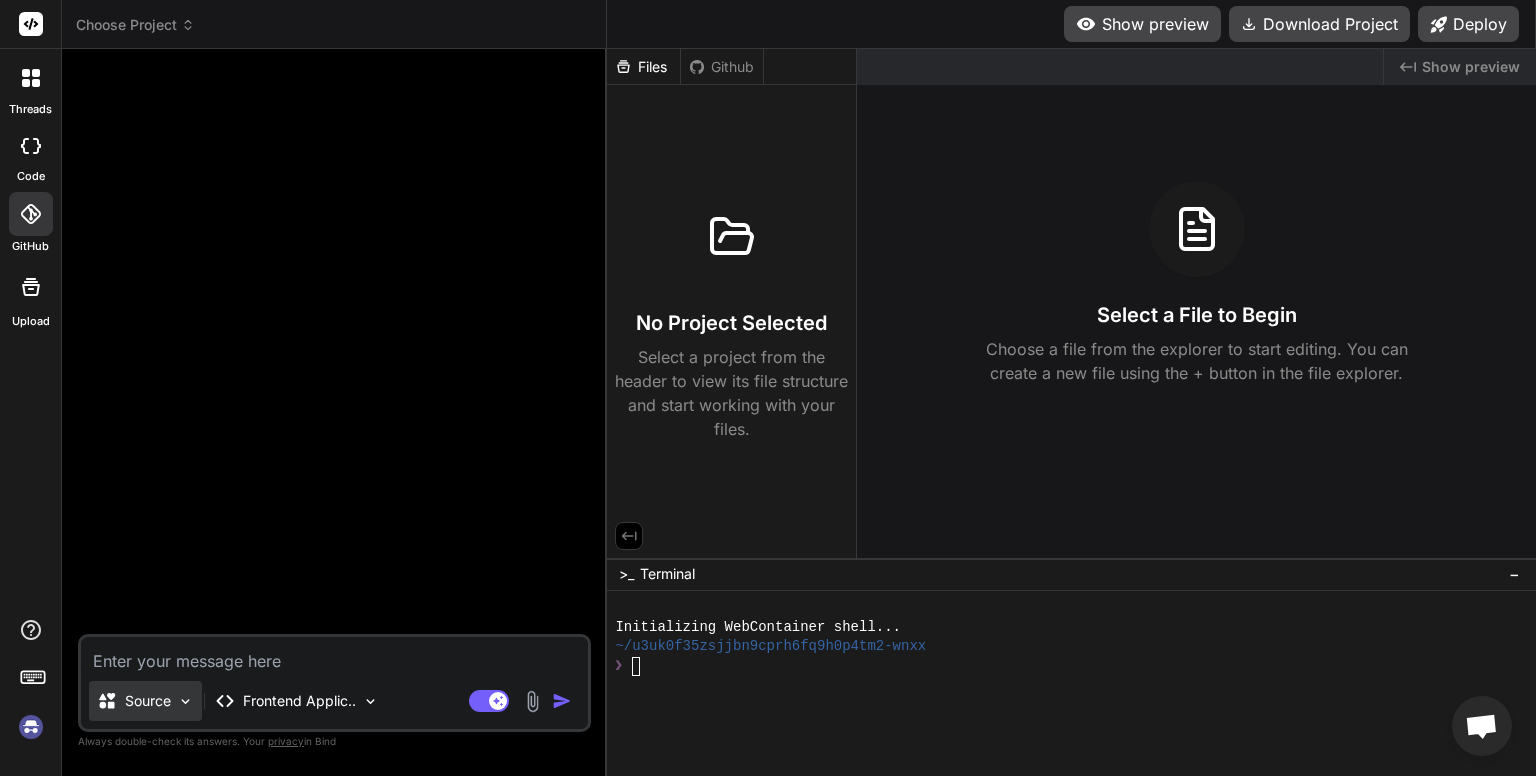 click on "Source" at bounding box center (148, 701) 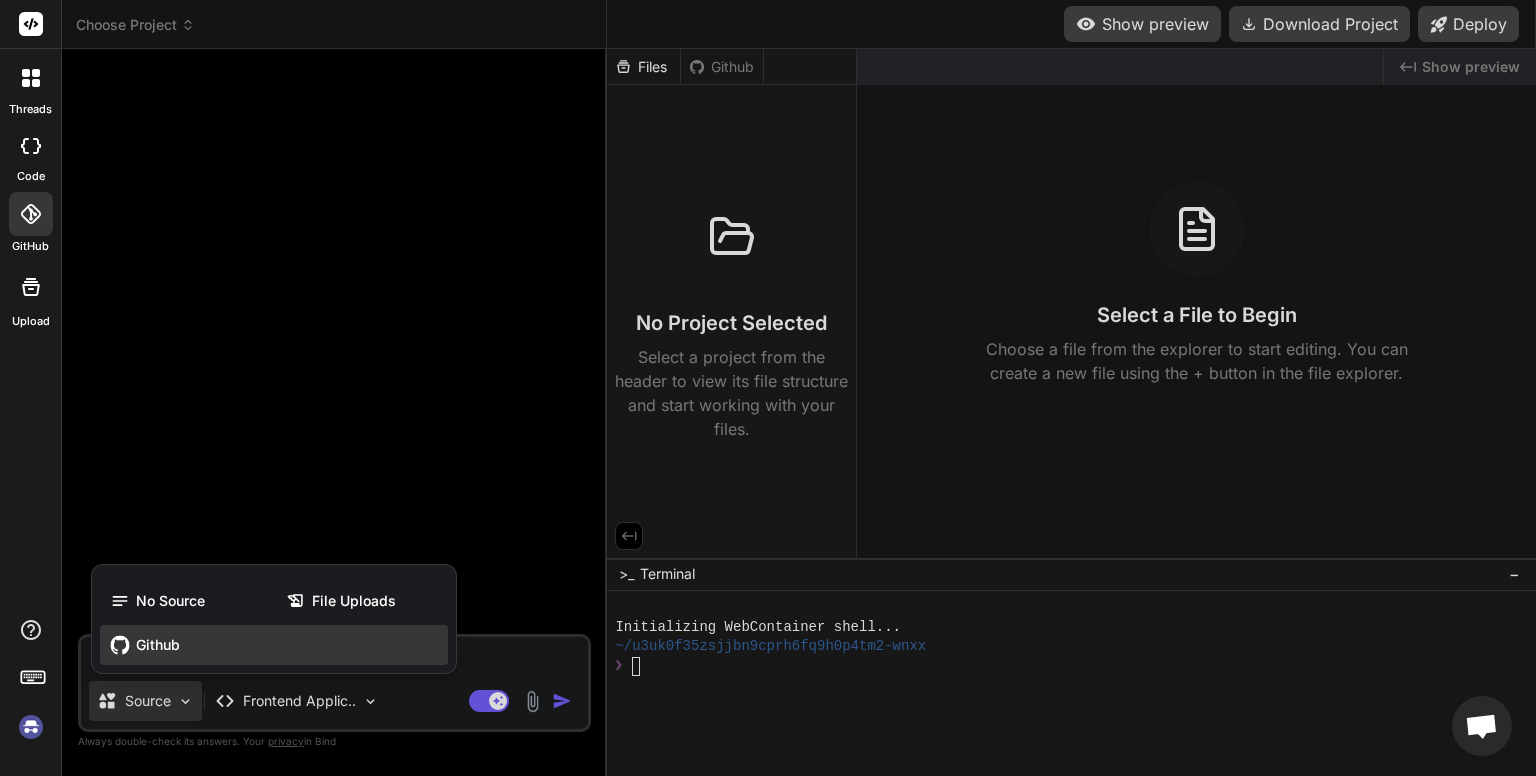 click on "Github" at bounding box center [274, 645] 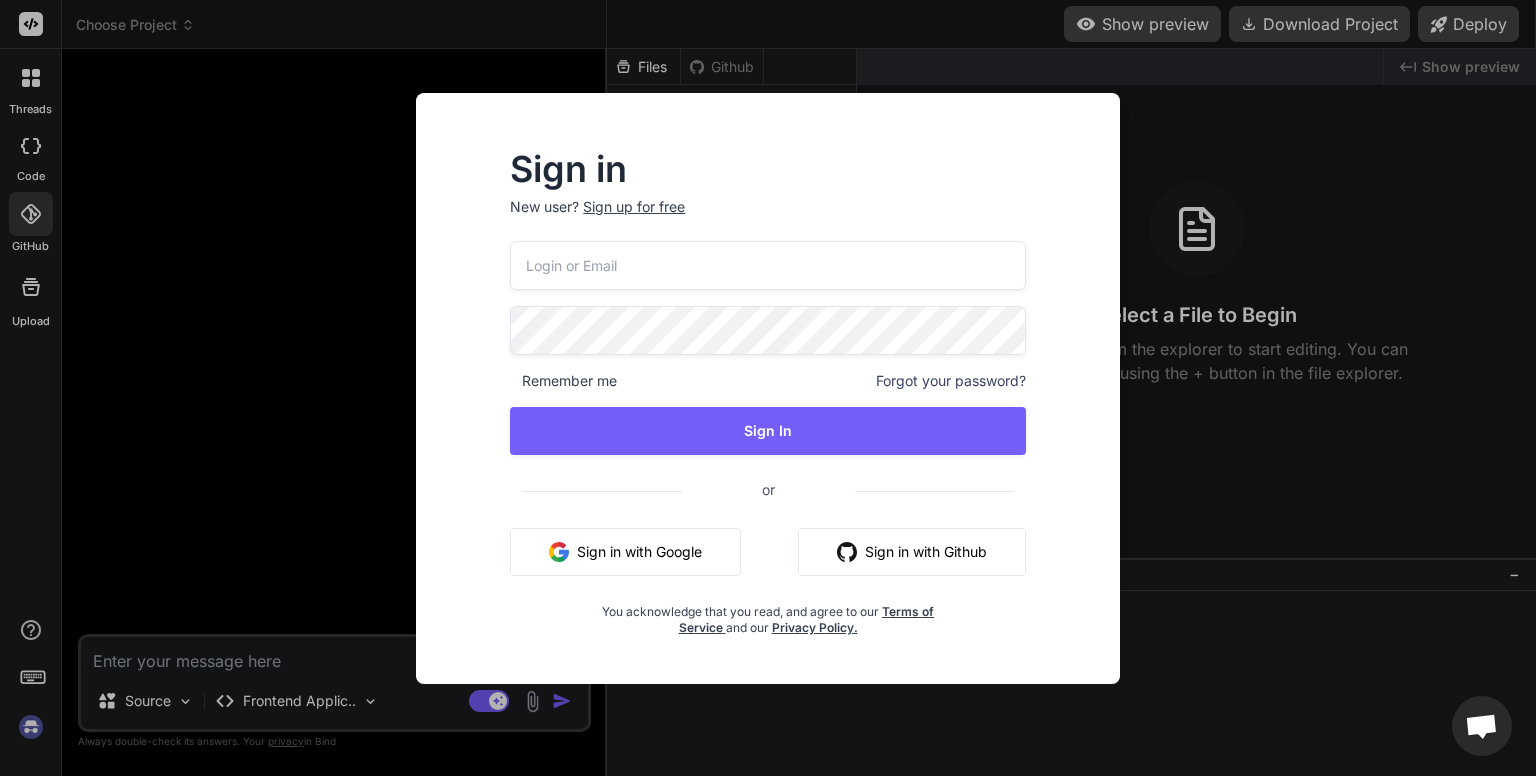 click on "Sign in with Github" at bounding box center [912, 552] 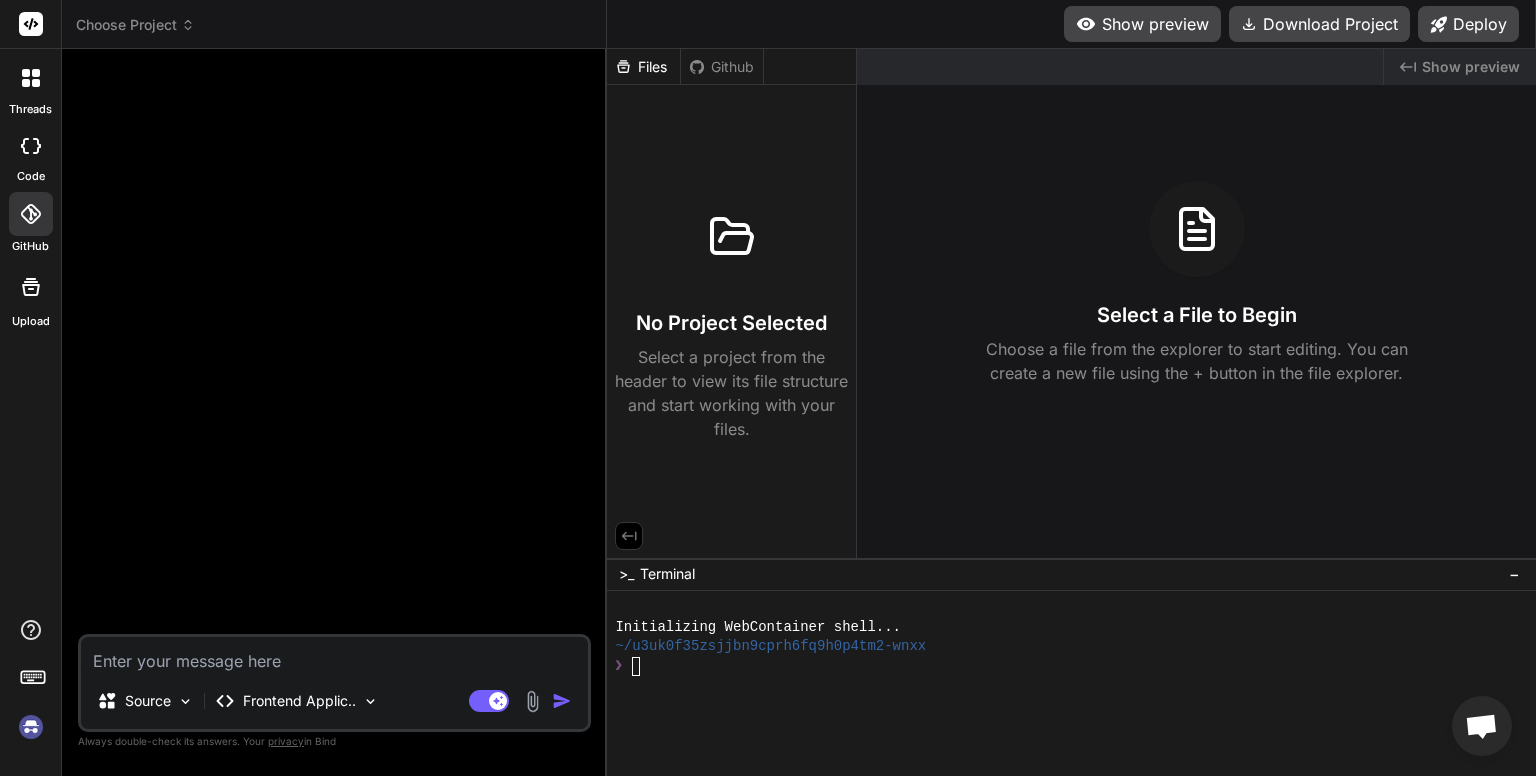 click at bounding box center [31, 727] 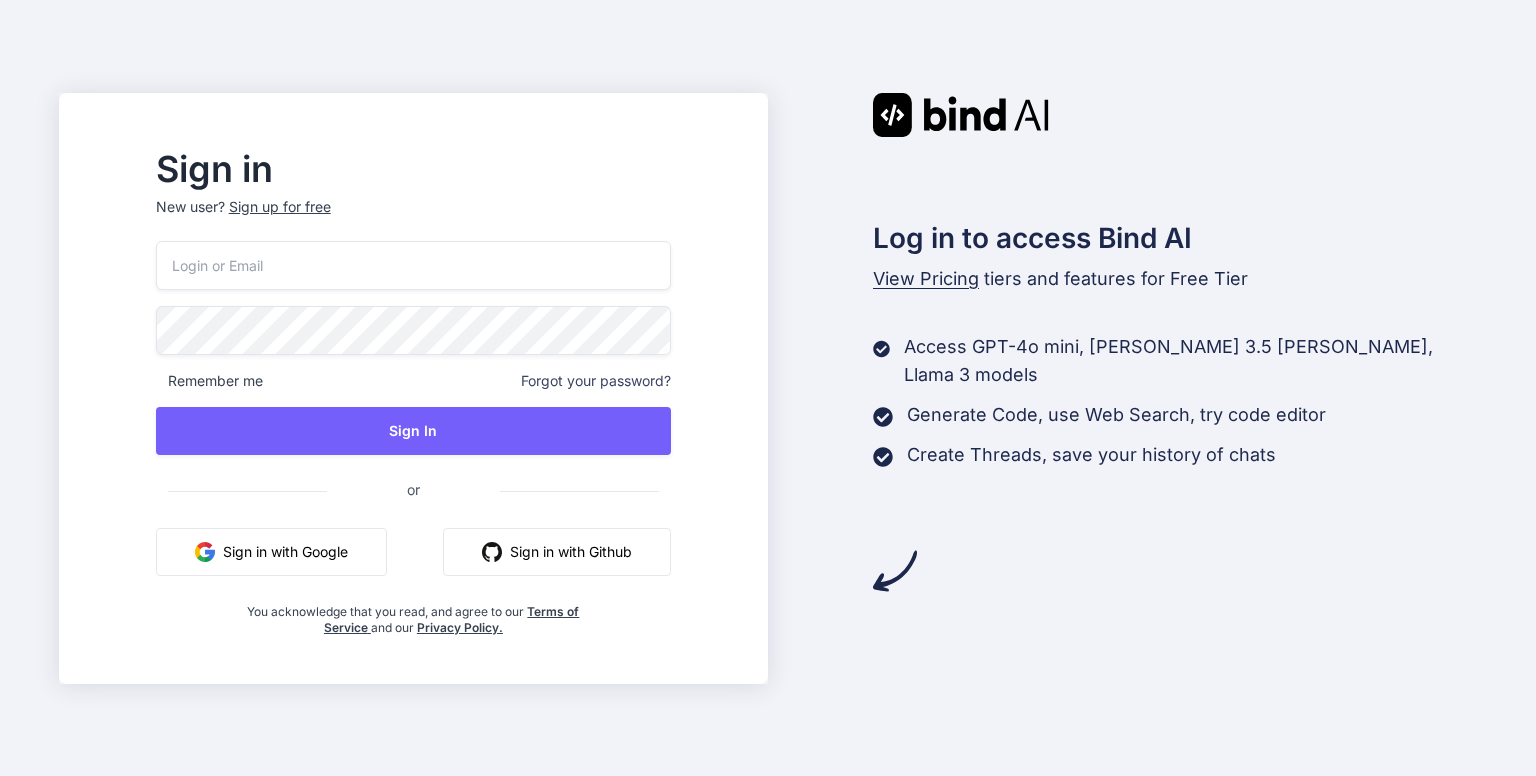 scroll, scrollTop: 0, scrollLeft: 0, axis: both 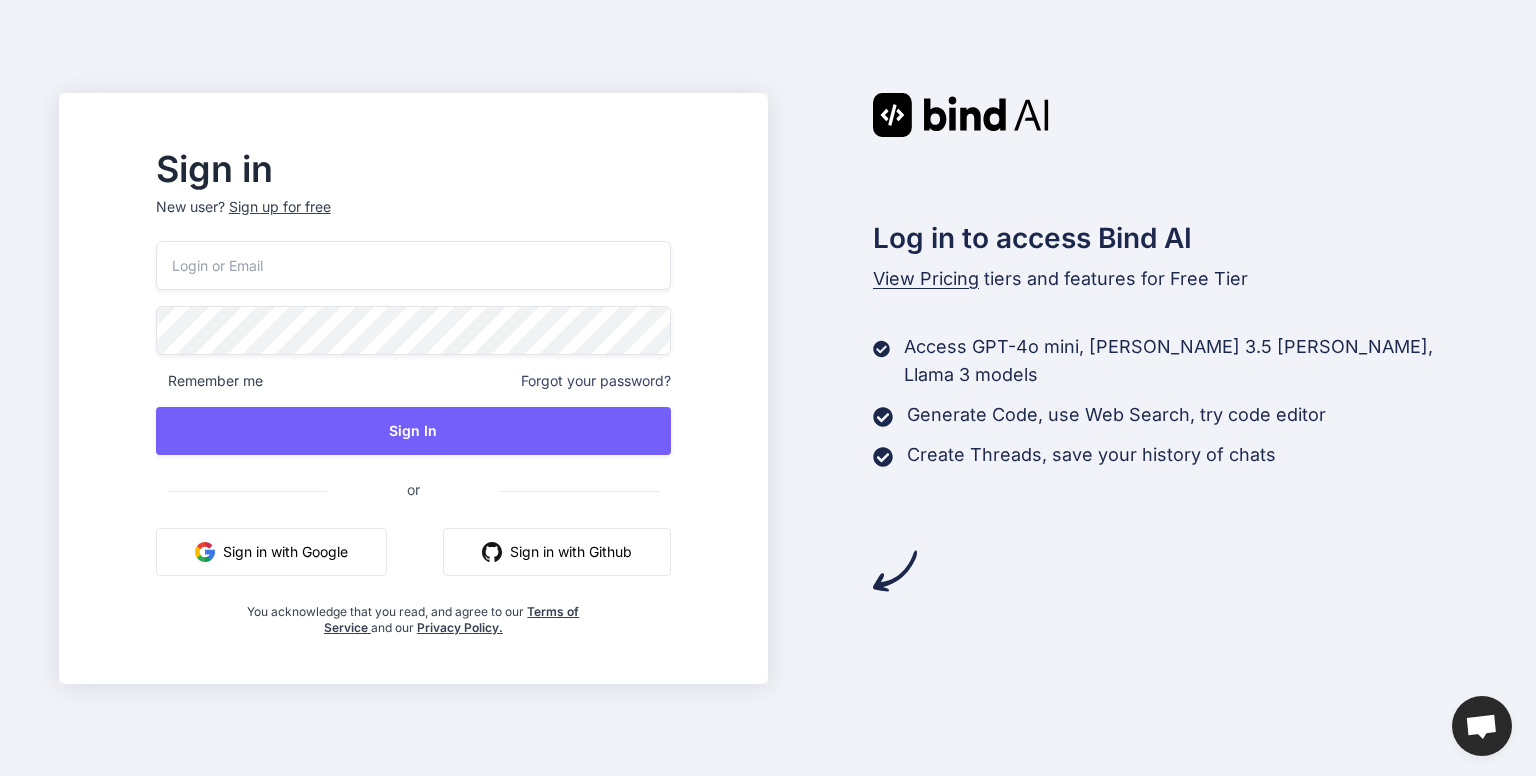 click on "Sign in with Github" at bounding box center [557, 552] 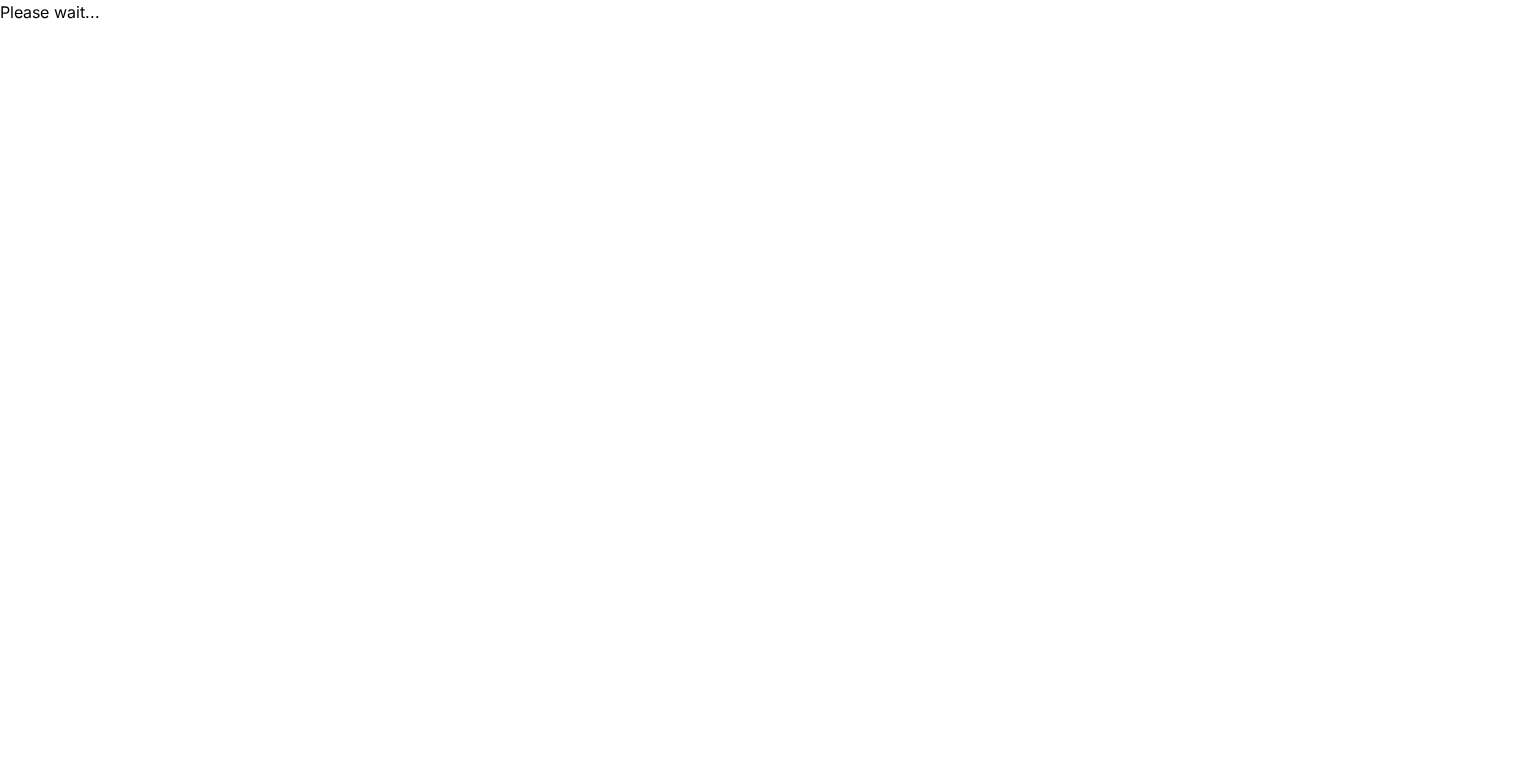 scroll, scrollTop: 0, scrollLeft: 0, axis: both 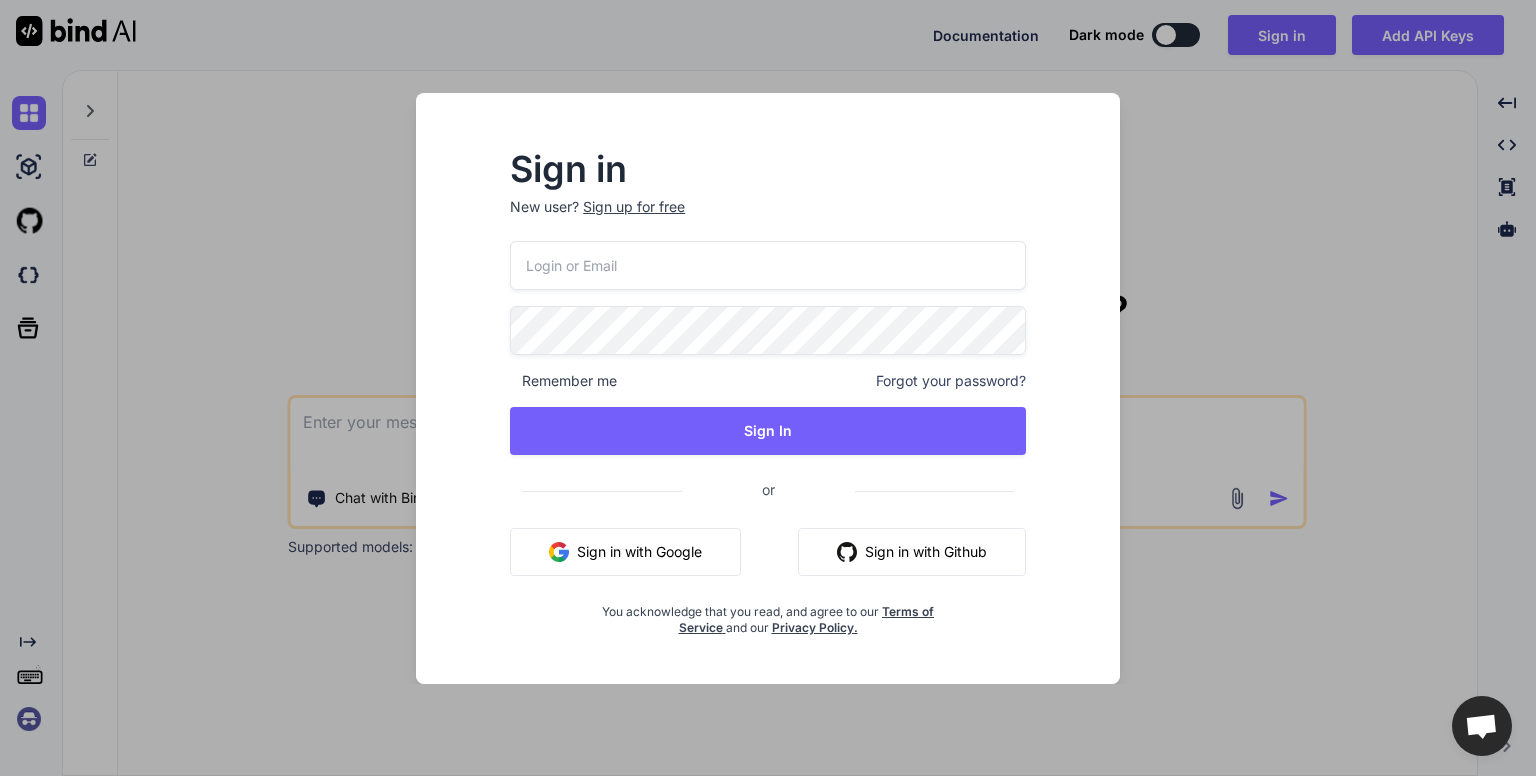 click on "Sign in New user?   Sign up for free Remember me Forgot your password? Sign In   or Sign in with Google Sign in with Github You acknowledge that you read, and agree to our   Terms of Service     and our   Privacy Policy." at bounding box center [768, 388] 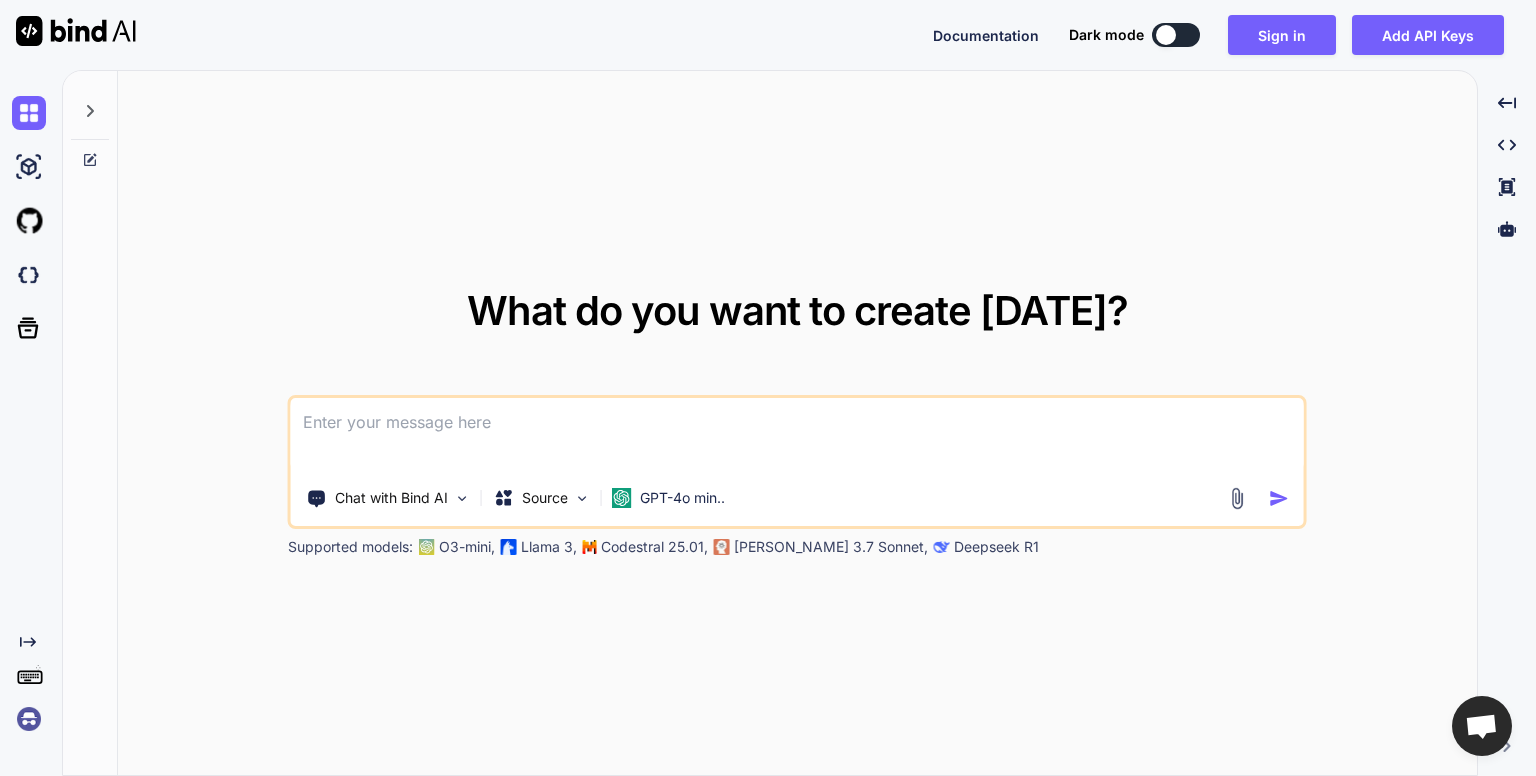 click on "Chat with Bind AI Source   GPT-4o min.." at bounding box center [797, 462] 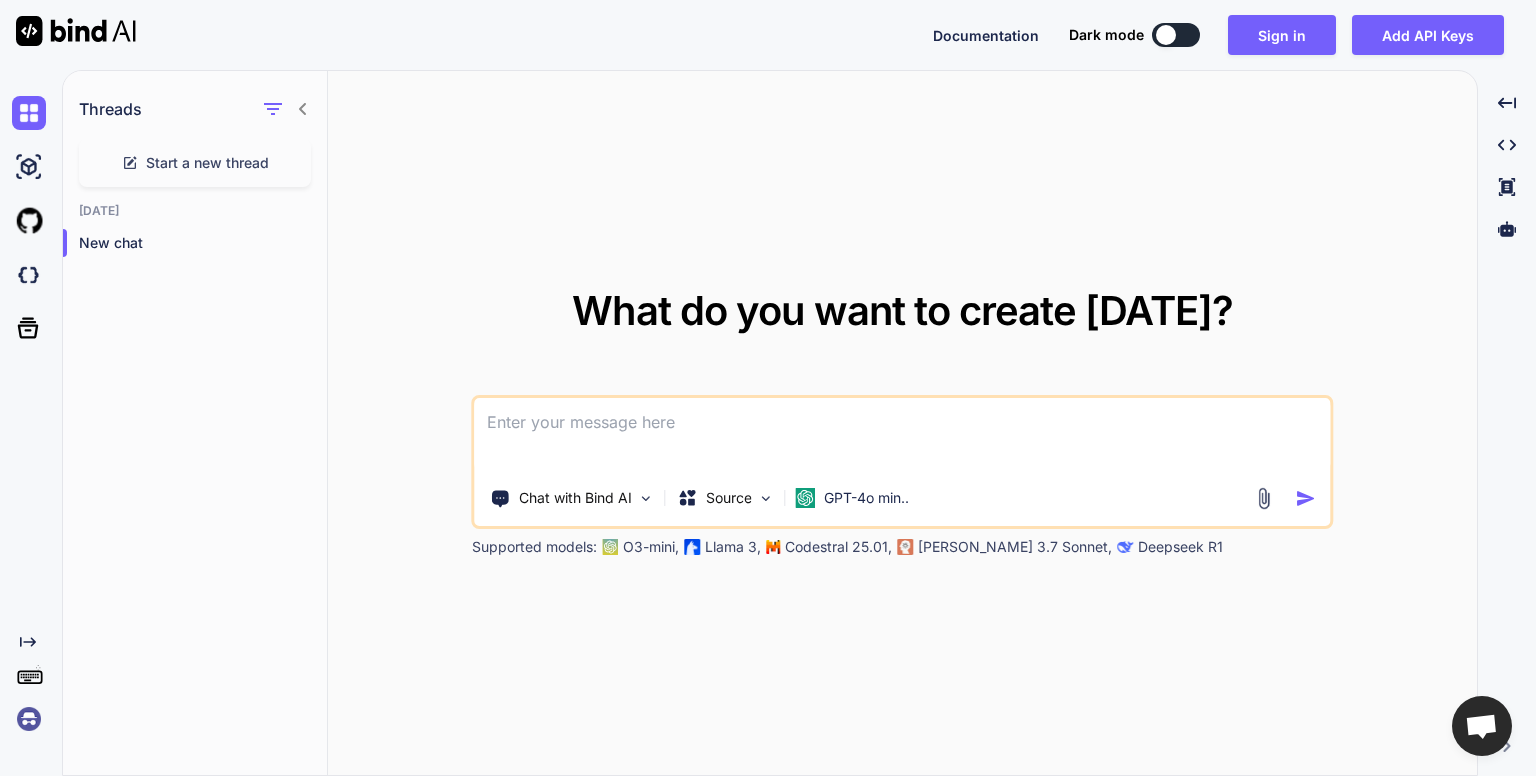 click 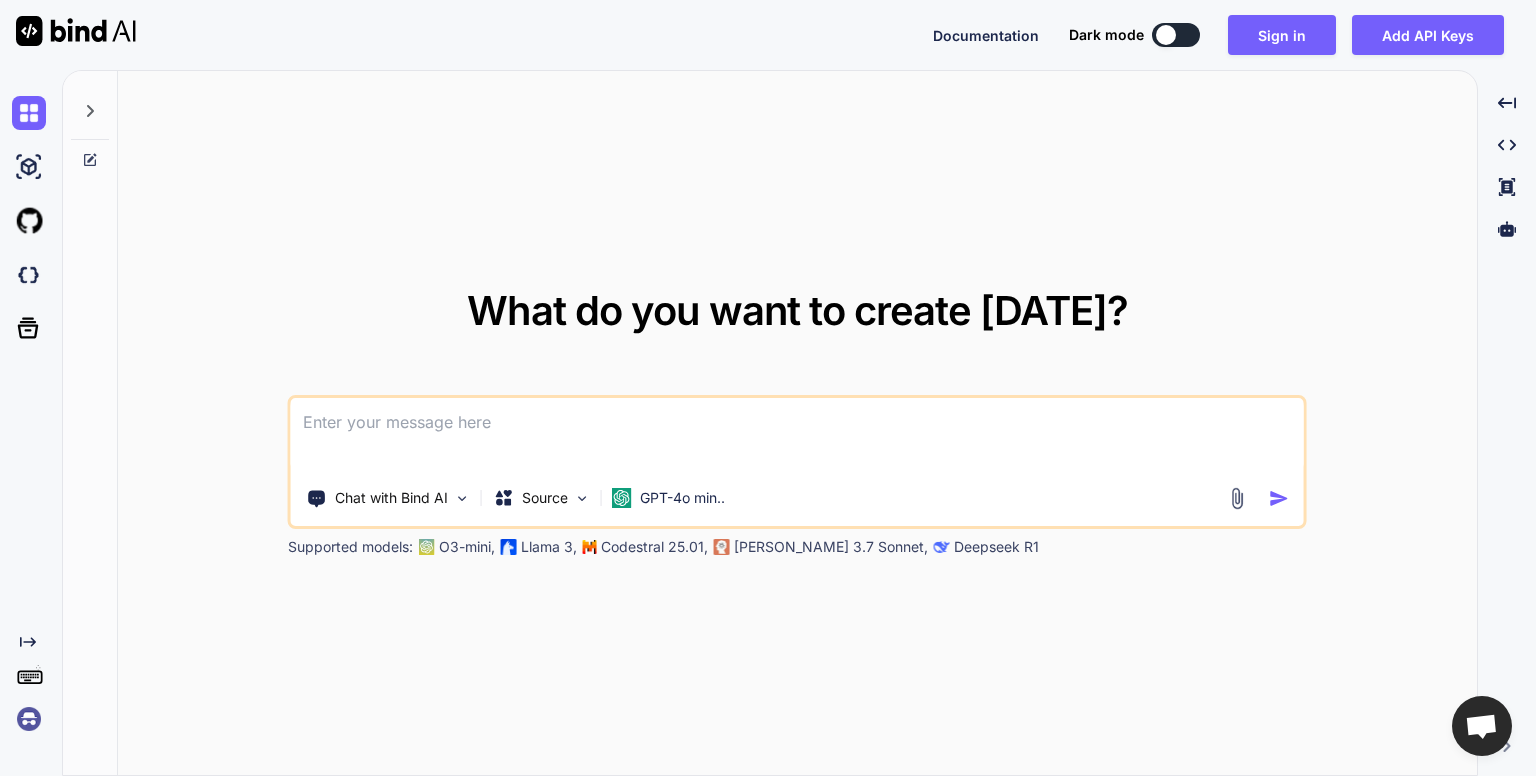 click at bounding box center [1176, 35] 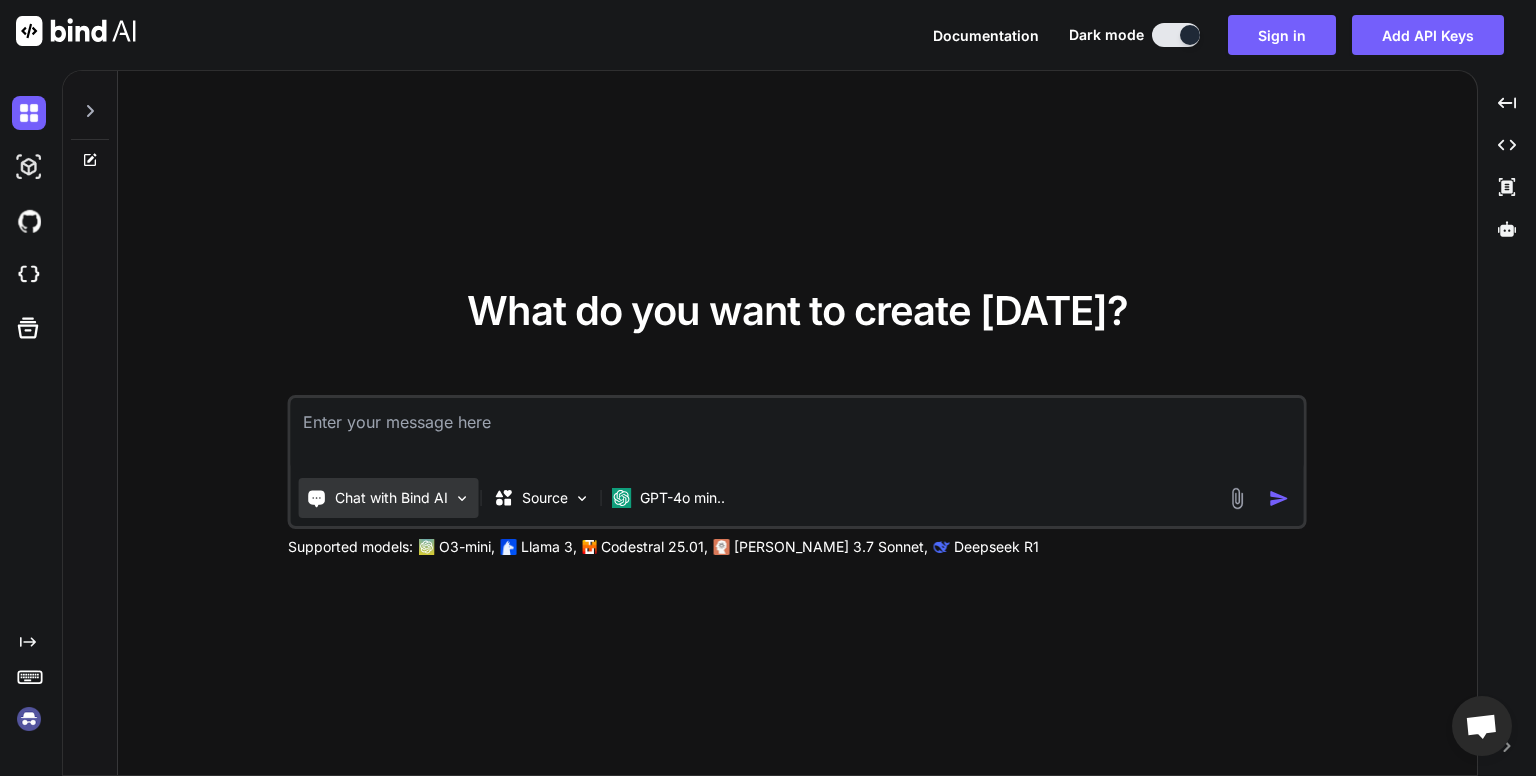 click on "Chat with Bind AI" at bounding box center (391, 498) 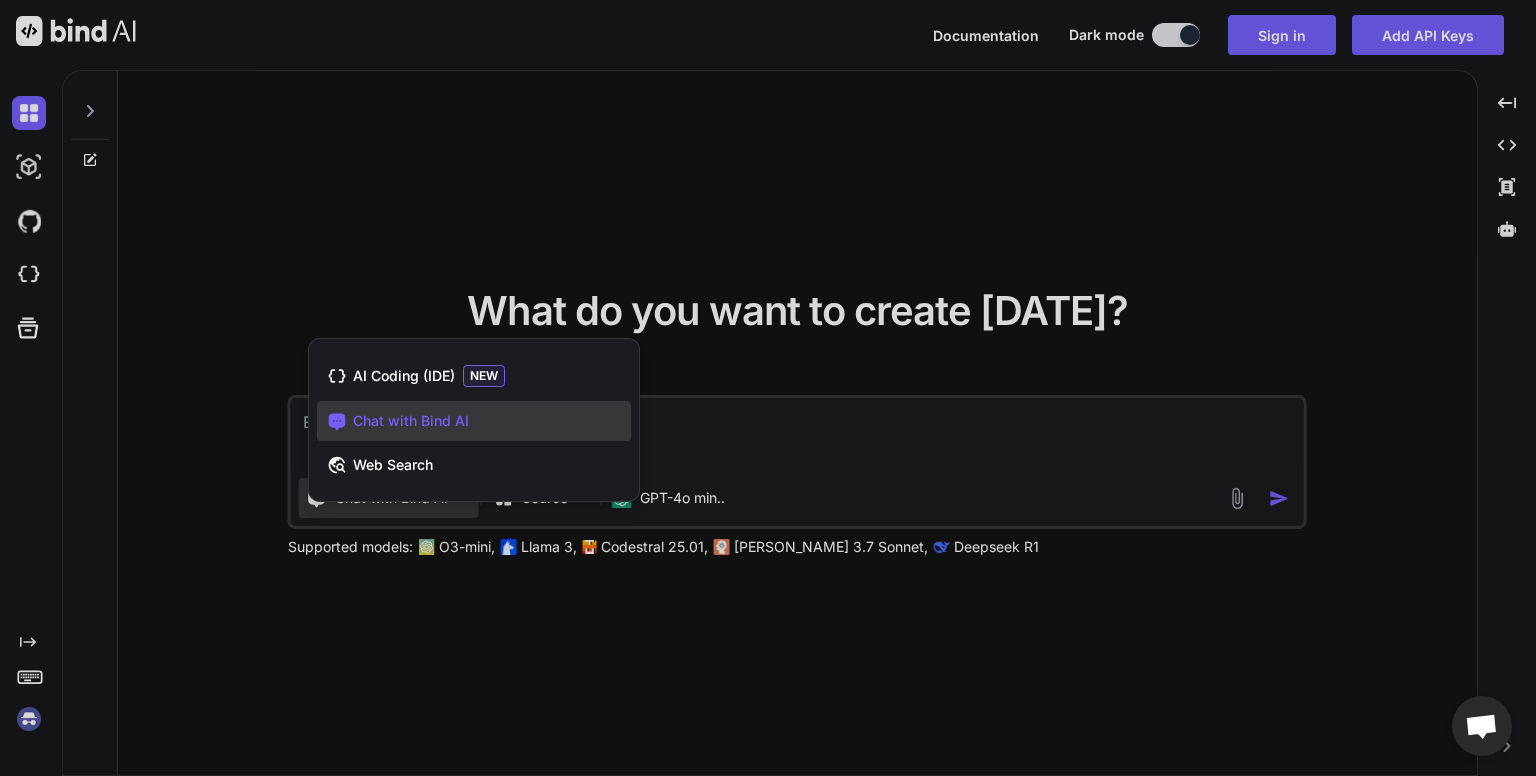 click on "AI Coding (IDE) NEW Chat with Bind AI Web Search" at bounding box center [474, 424] 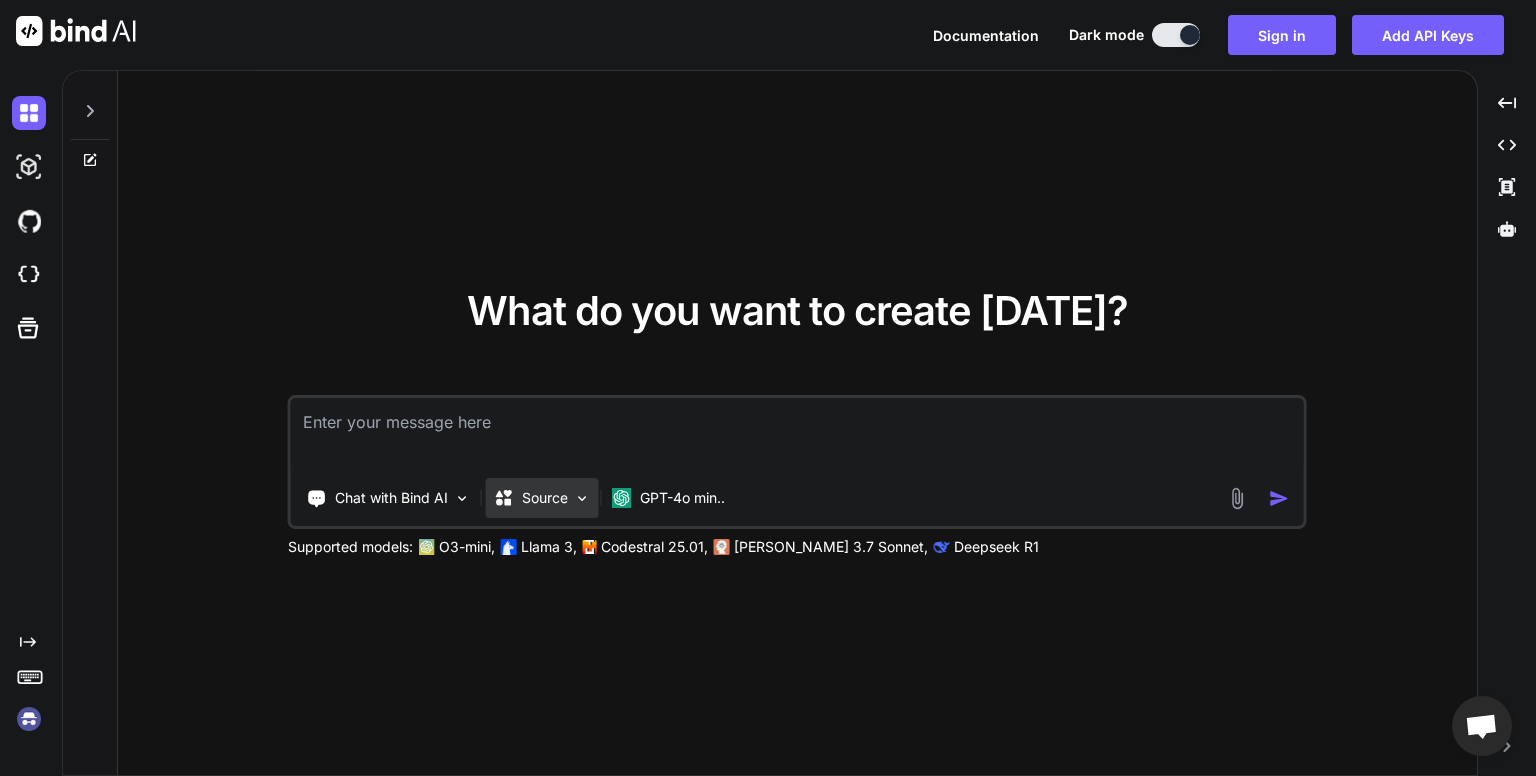 click on "Source" at bounding box center (545, 498) 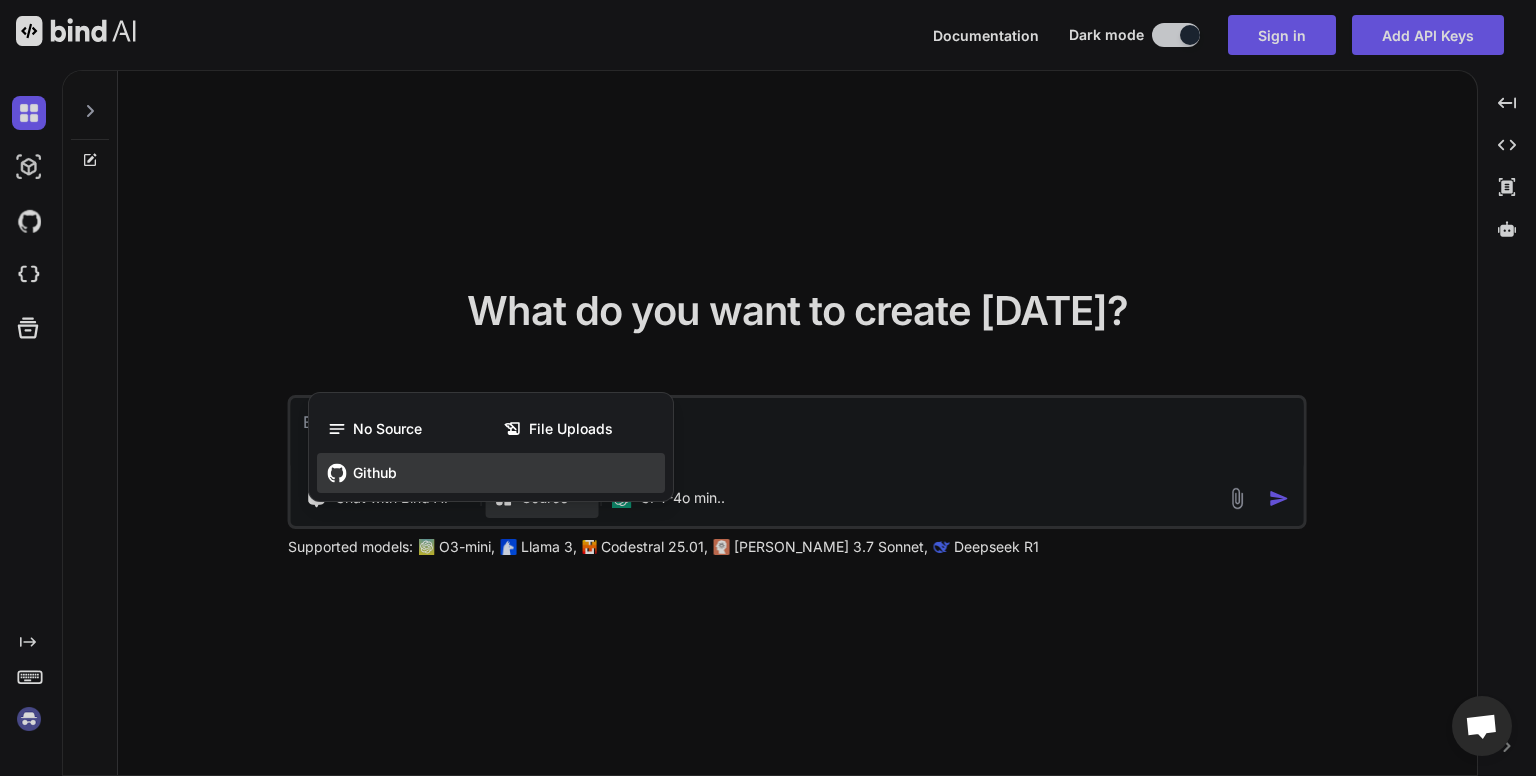 click on "Github" at bounding box center (491, 473) 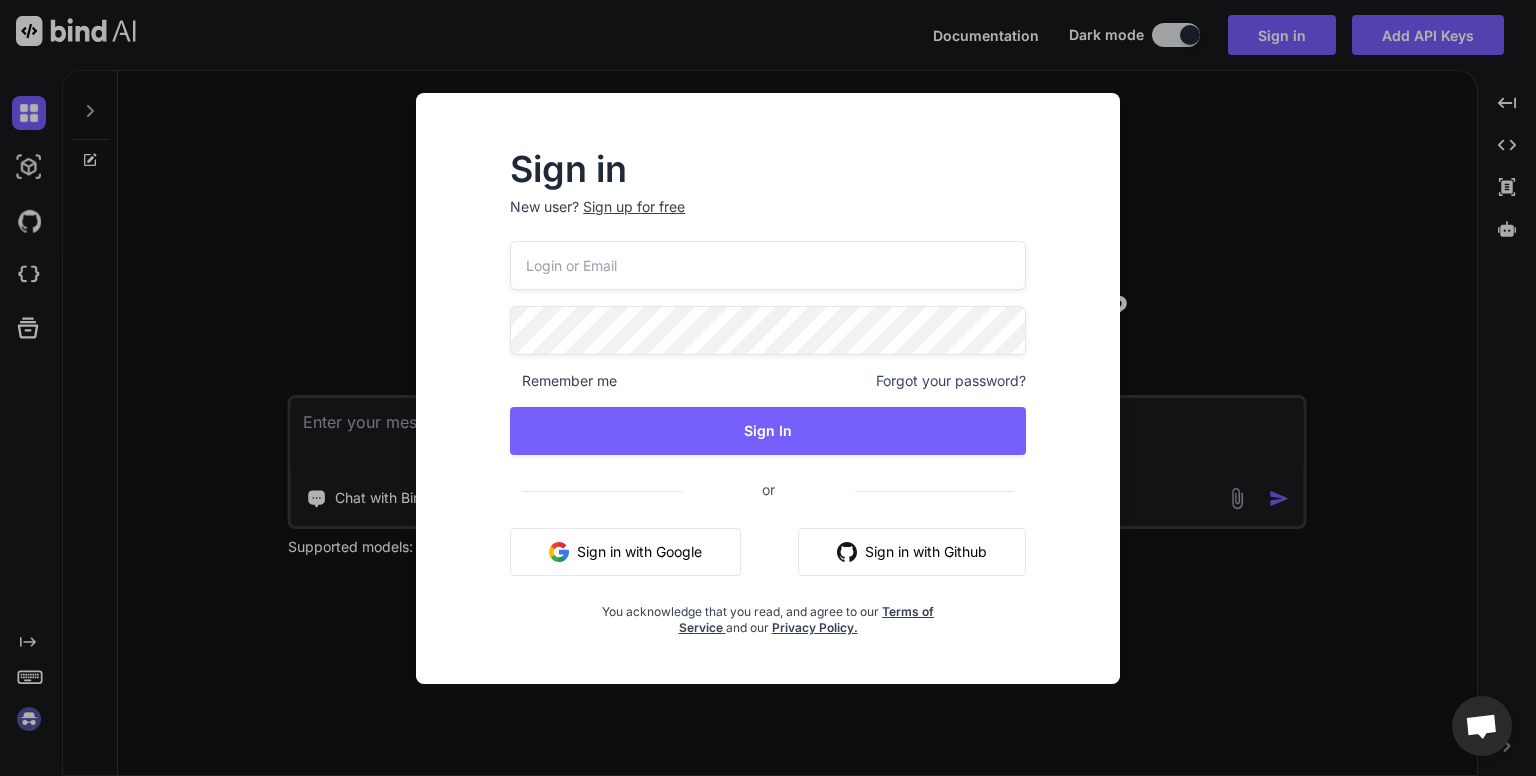 click on "Sign in with Github" at bounding box center [912, 552] 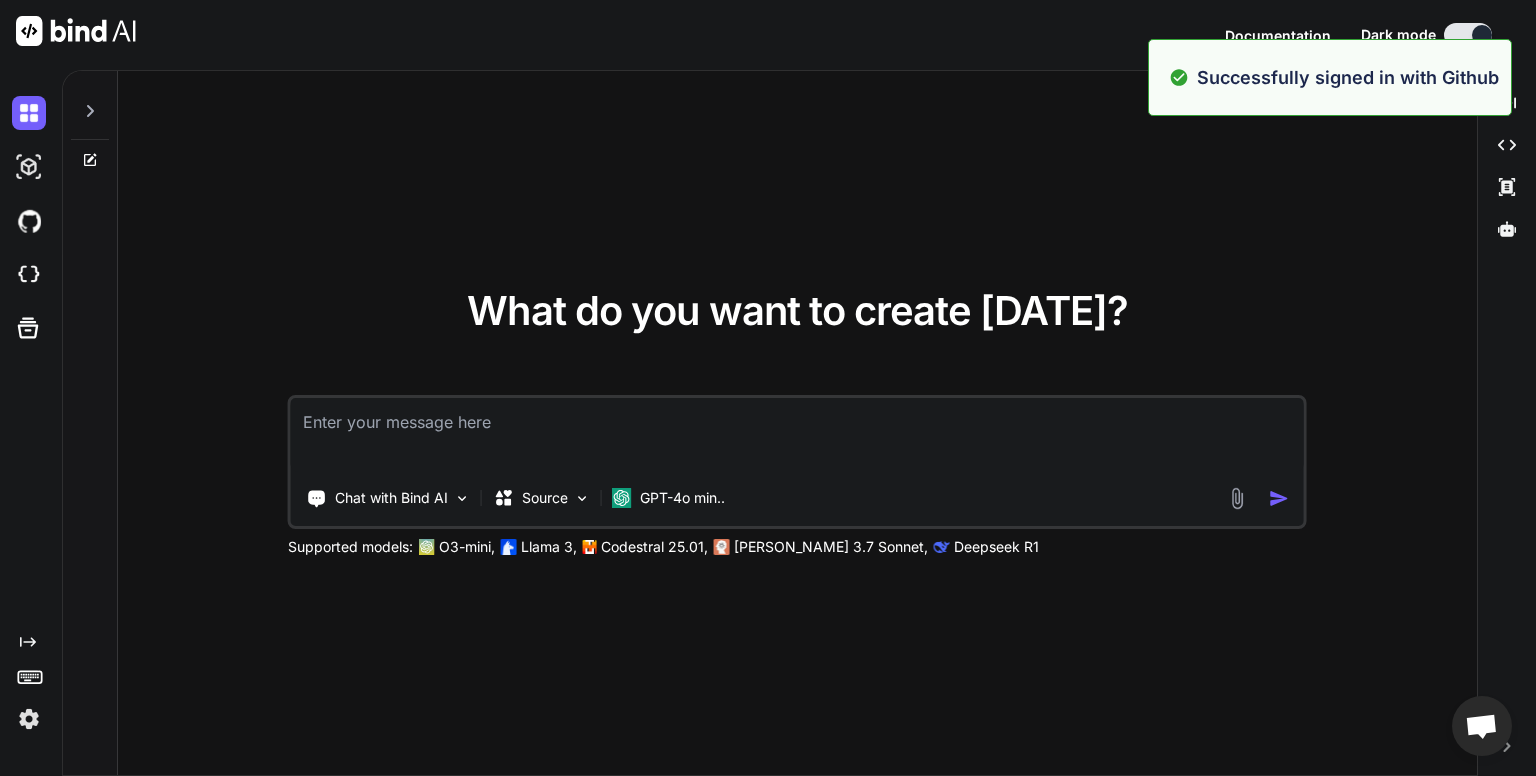 click at bounding box center [797, 435] 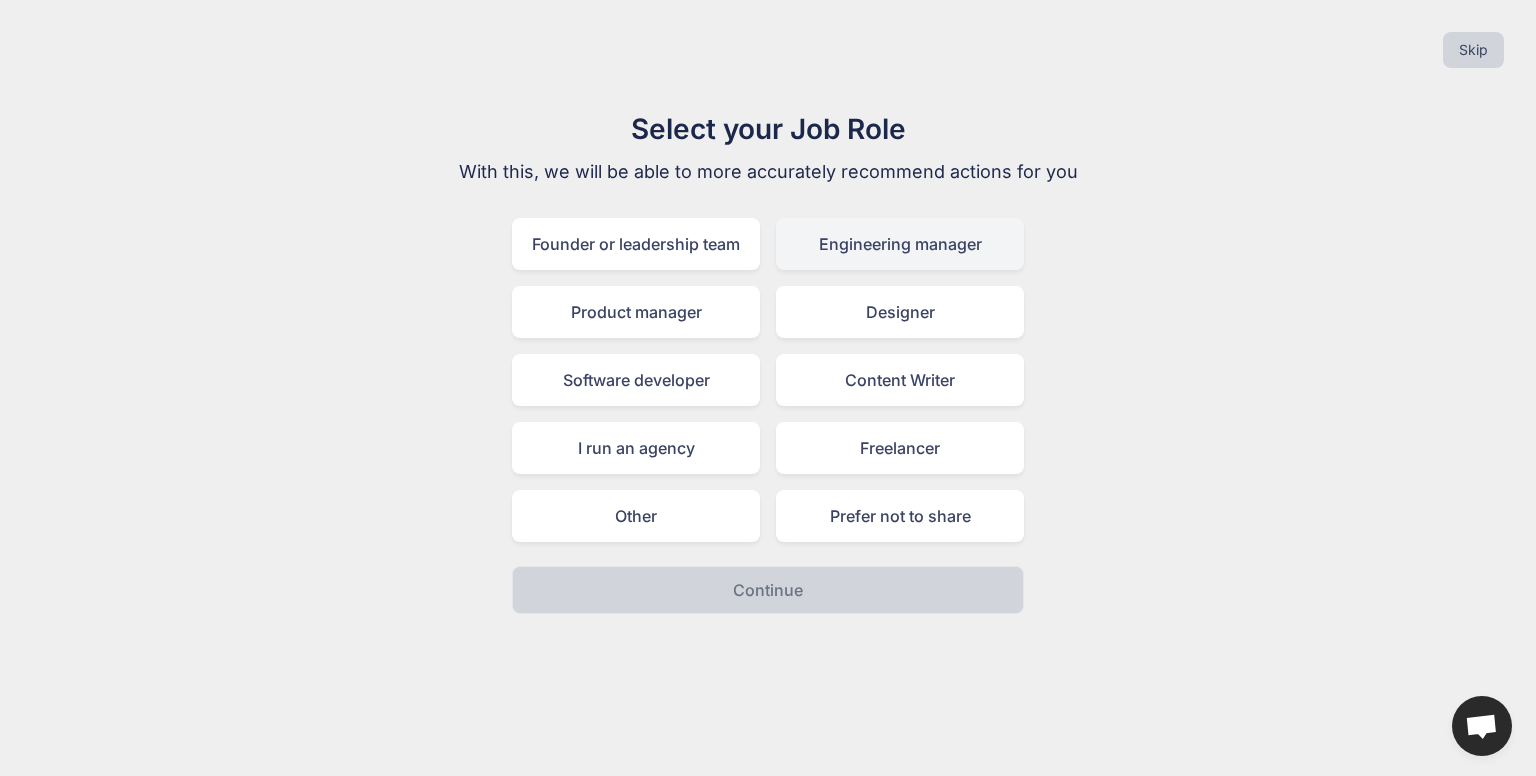 click on "Engineering manager" at bounding box center [900, 244] 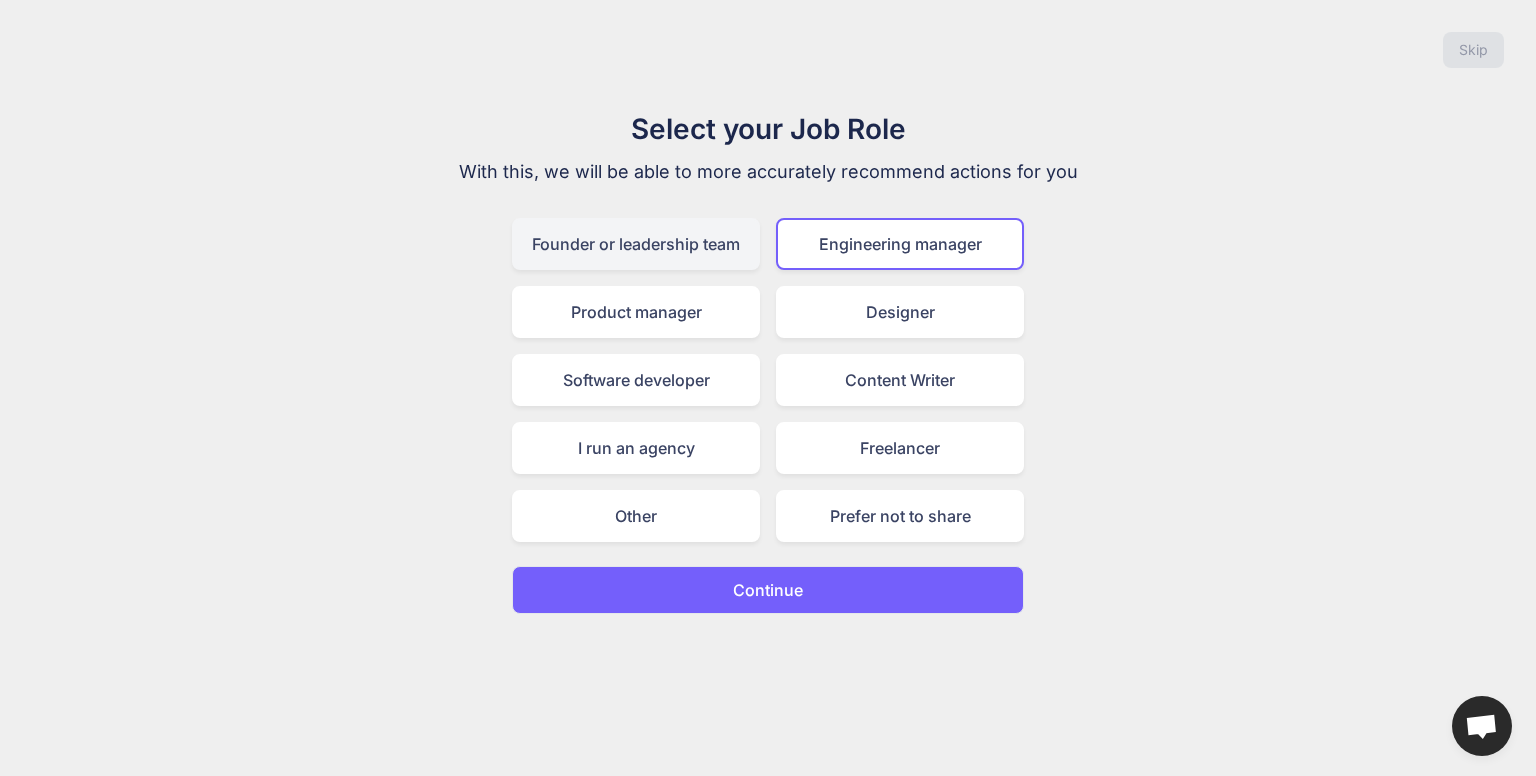 click on "Founder or leadership team" at bounding box center (636, 244) 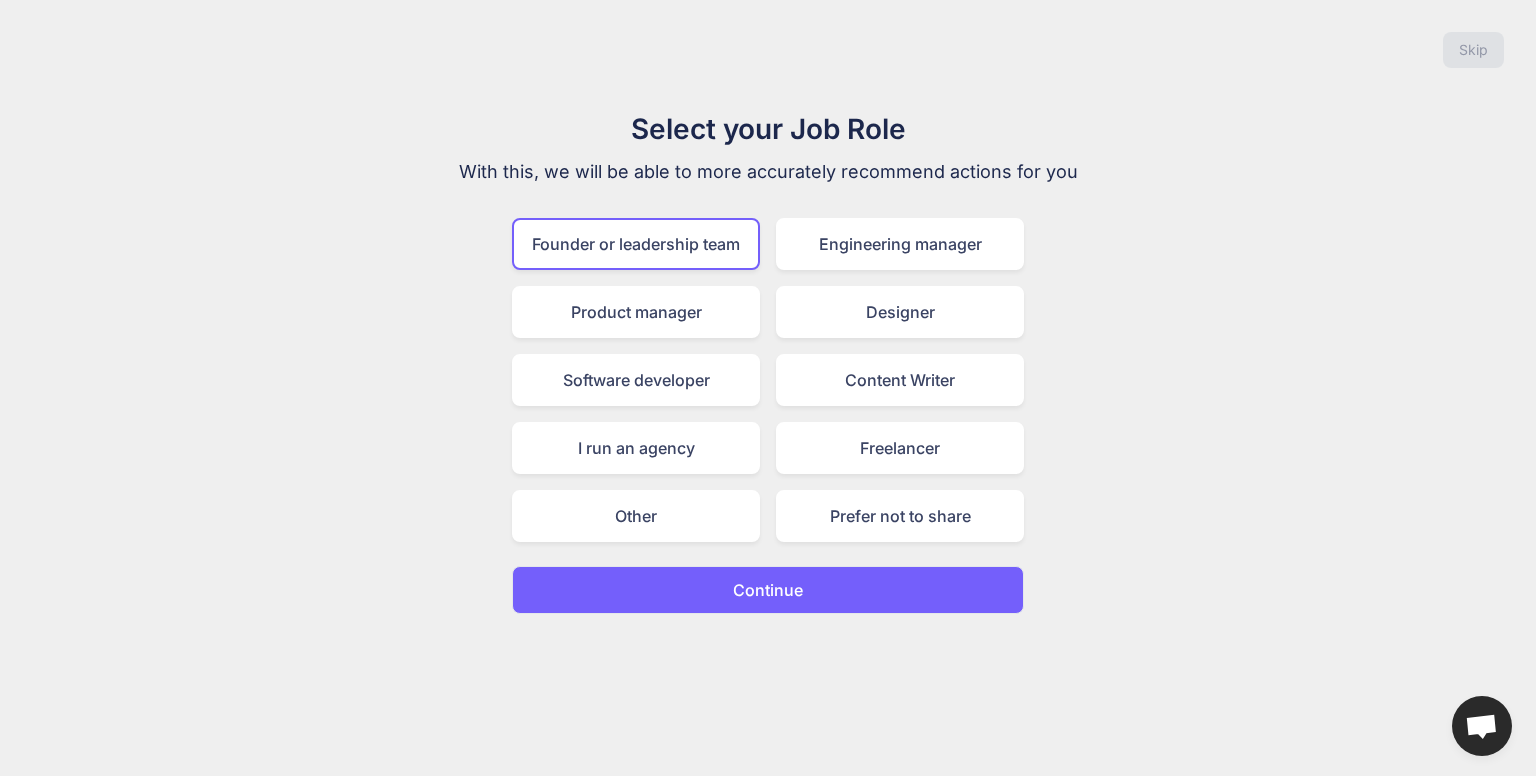 click on "Continue" at bounding box center (768, 590) 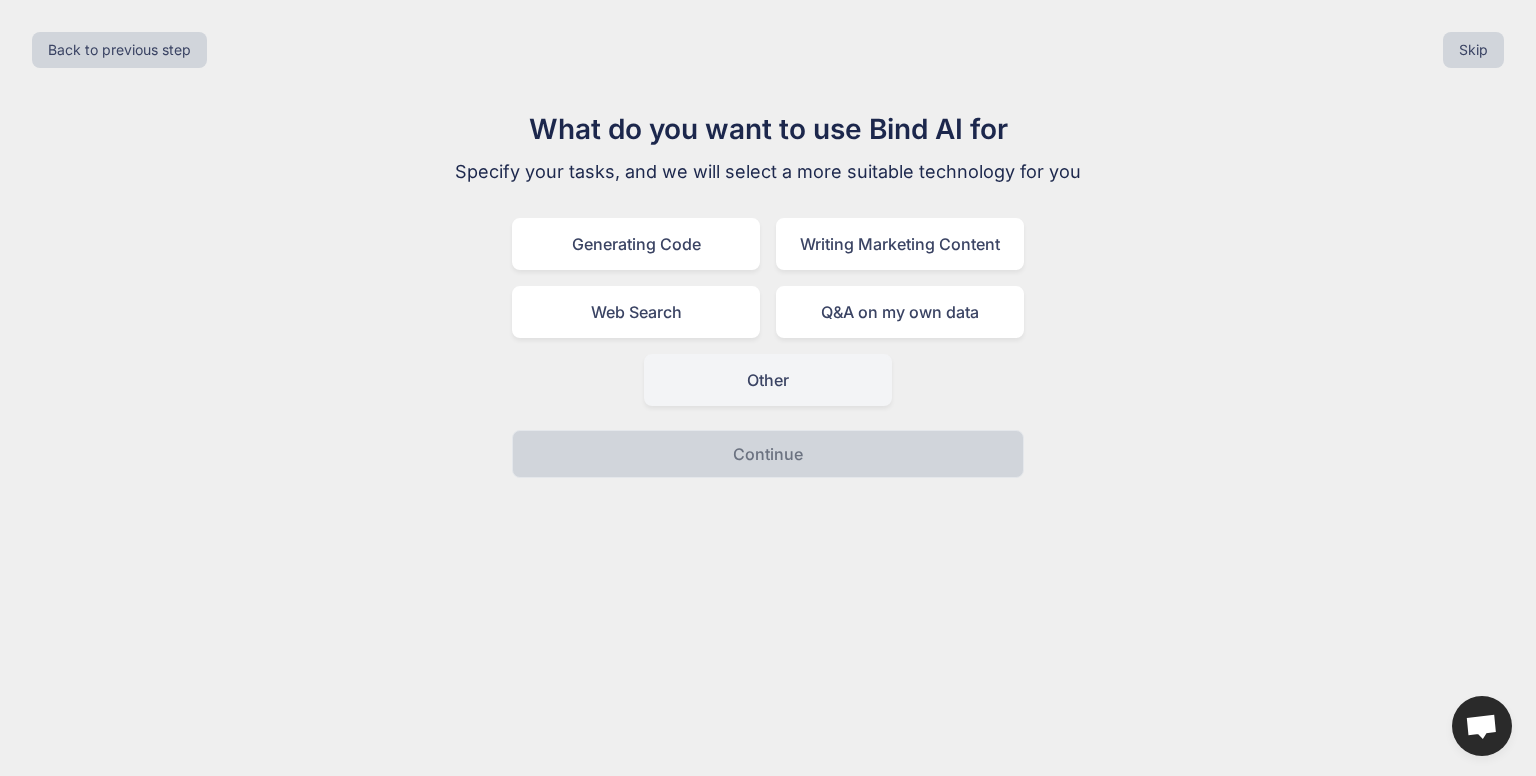 click on "Other" at bounding box center (768, 380) 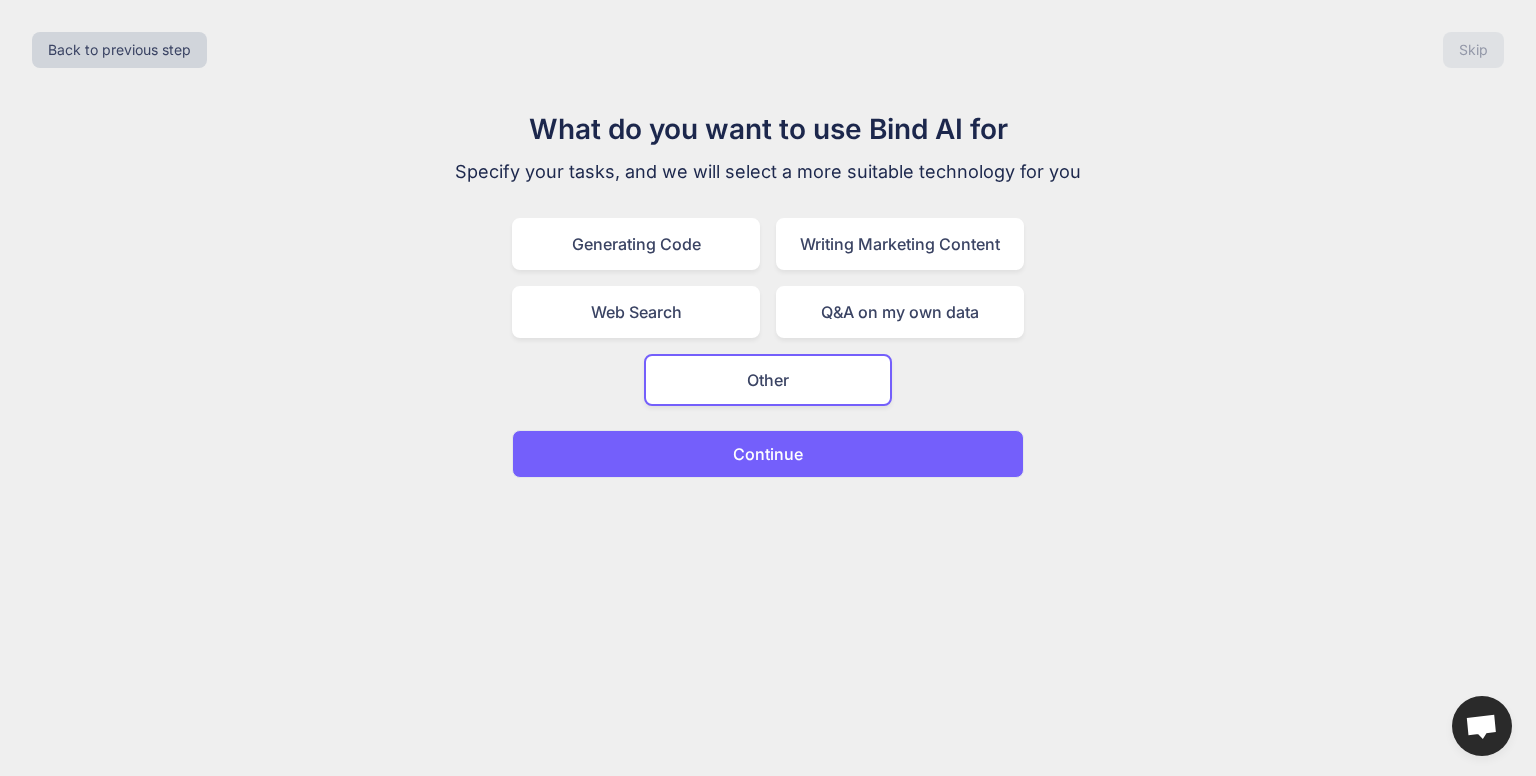 click on "Continue" at bounding box center (768, 454) 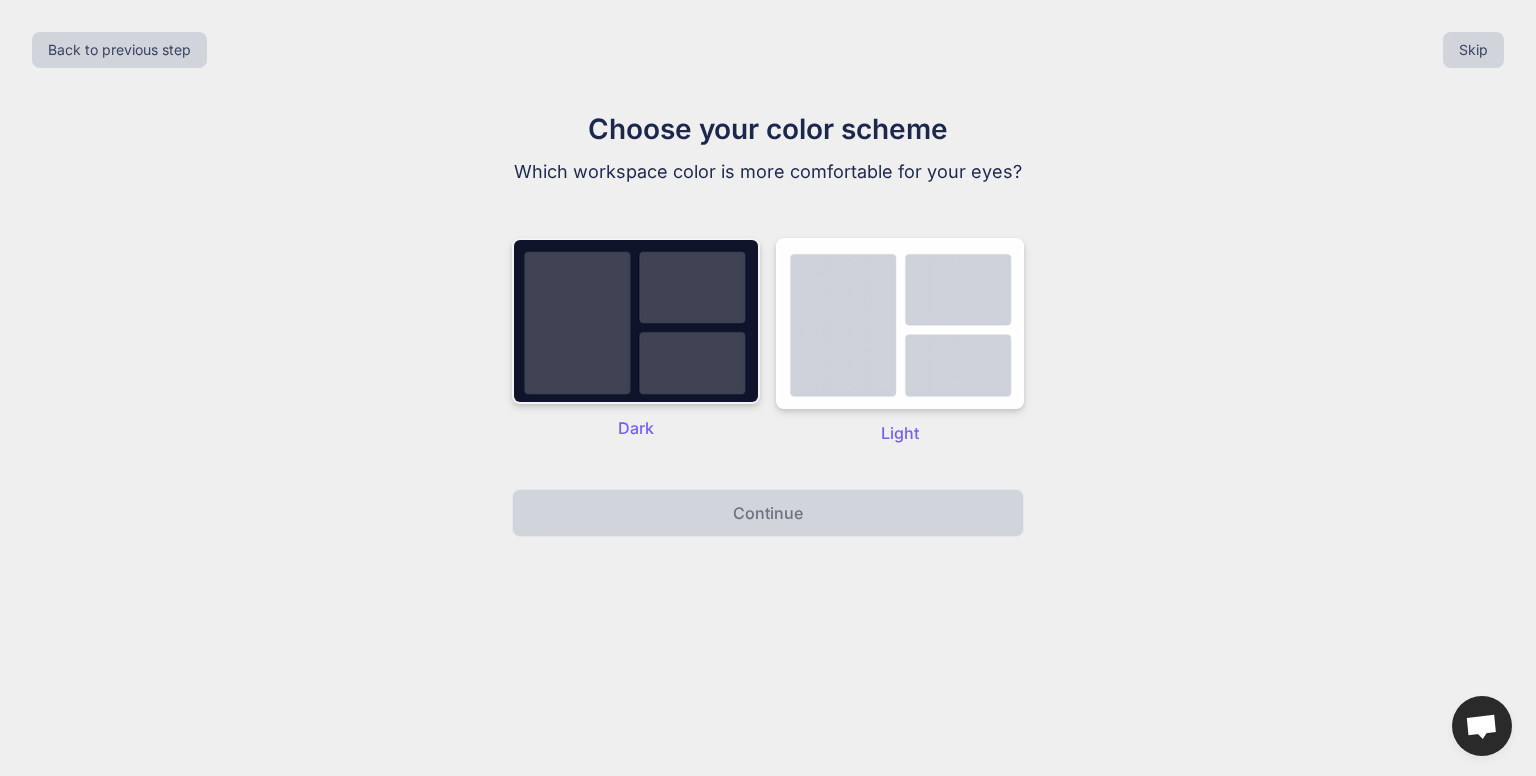 click at bounding box center [636, 321] 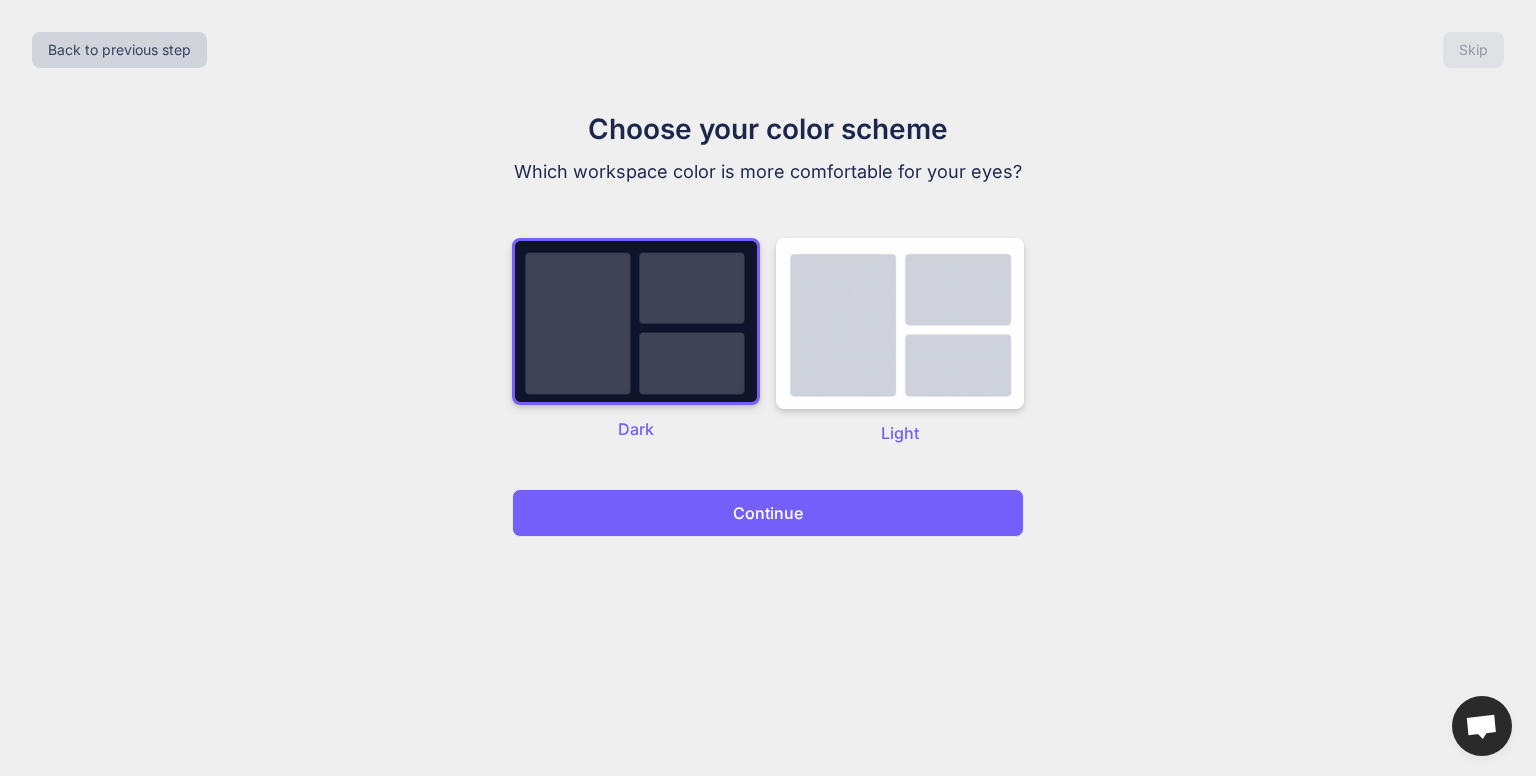 drag, startPoint x: 672, startPoint y: 466, endPoint x: 670, endPoint y: 492, distance: 26.076809 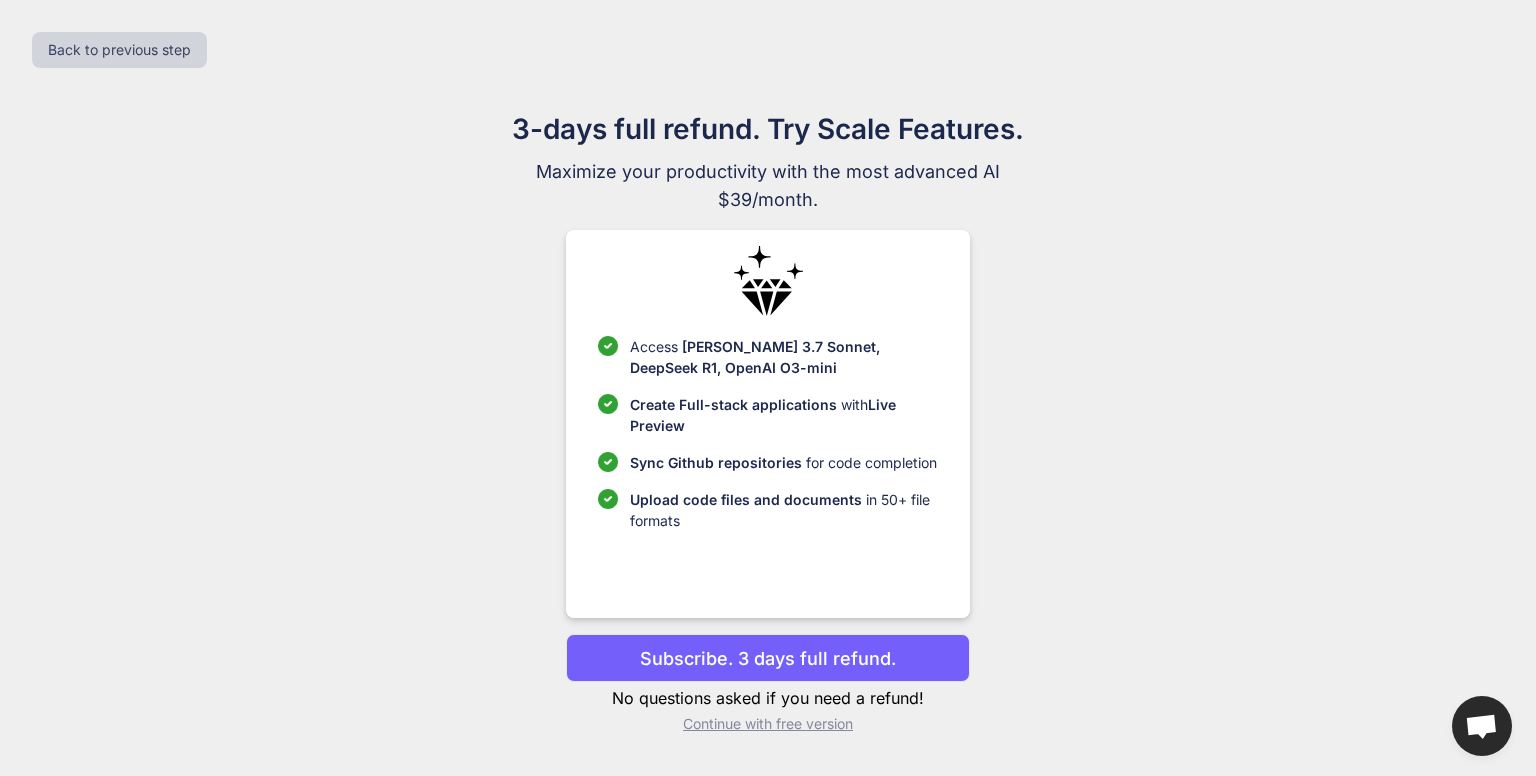 click on "Continue with free version" at bounding box center [767, 724] 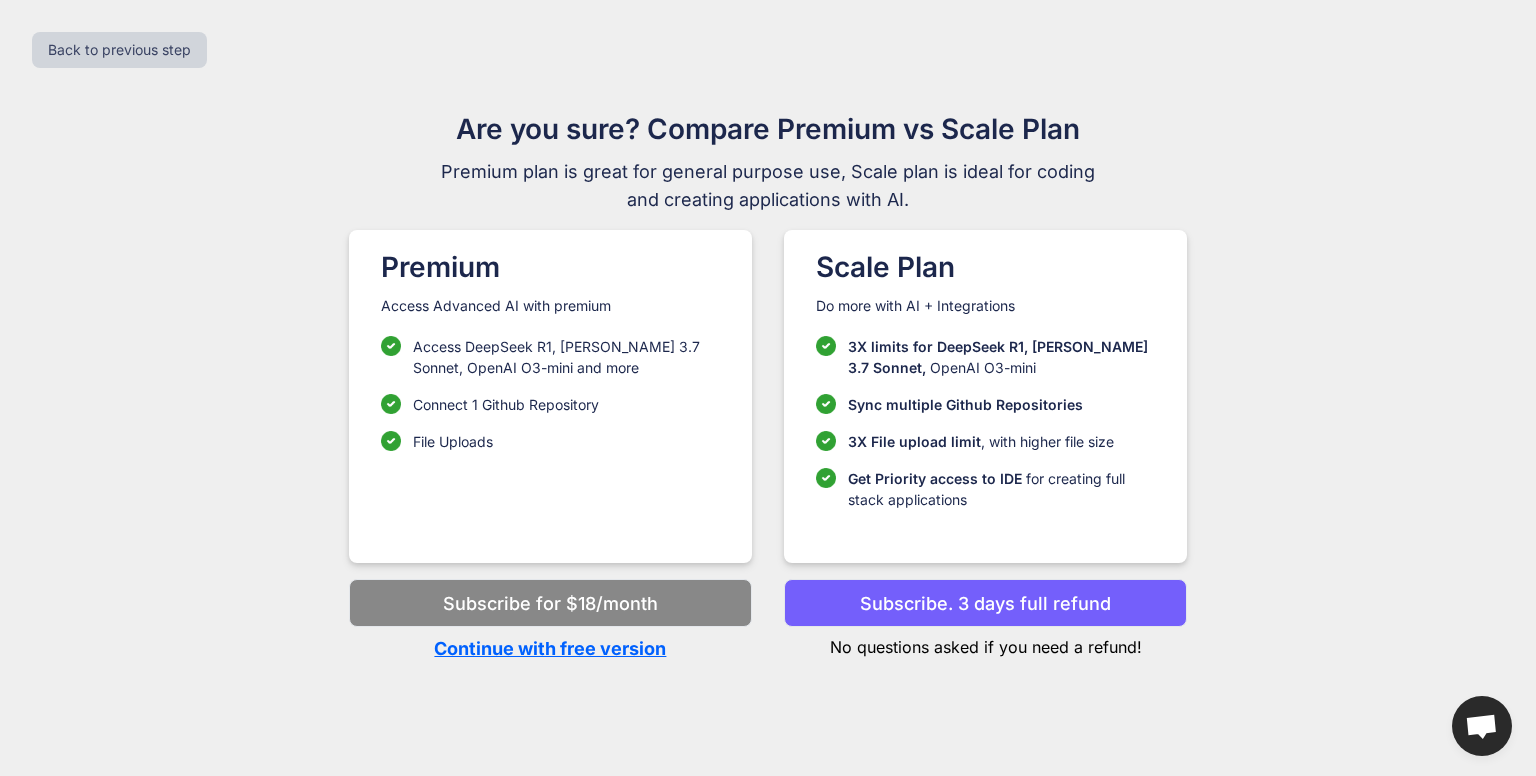 click on "File Uploads" at bounding box center [550, 441] 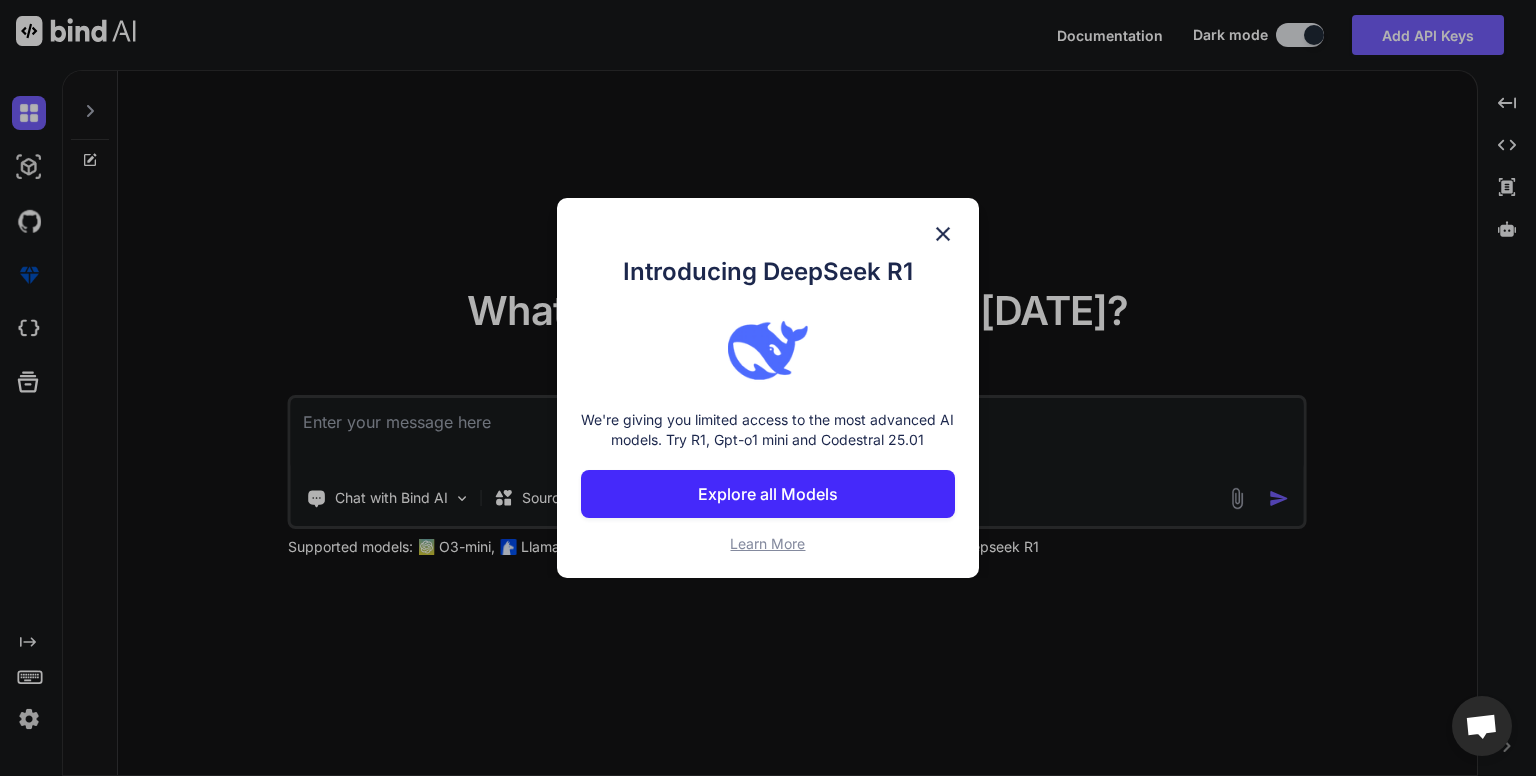 click at bounding box center (943, 234) 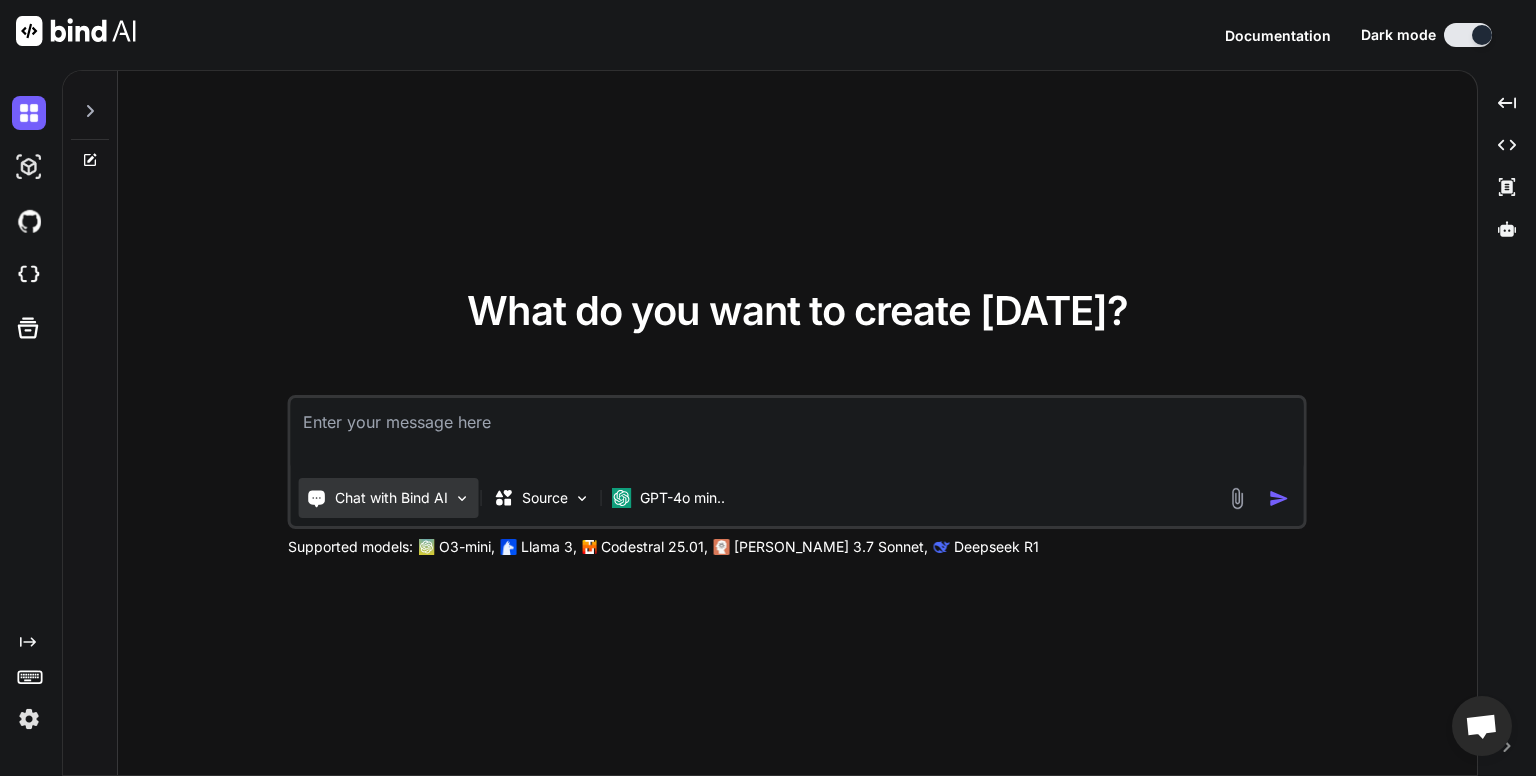 click on "Chat with Bind AI" at bounding box center (391, 498) 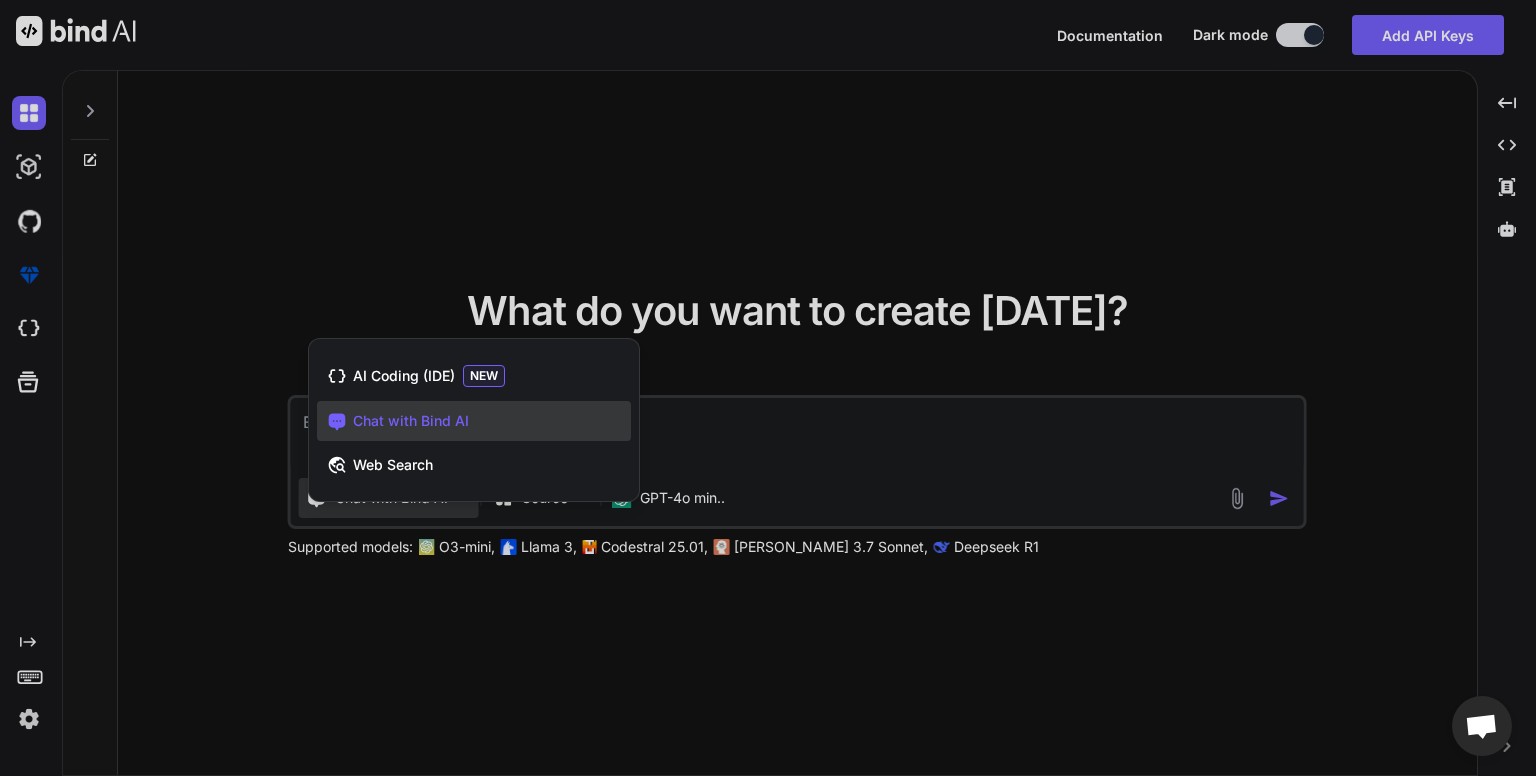 click at bounding box center [768, 388] 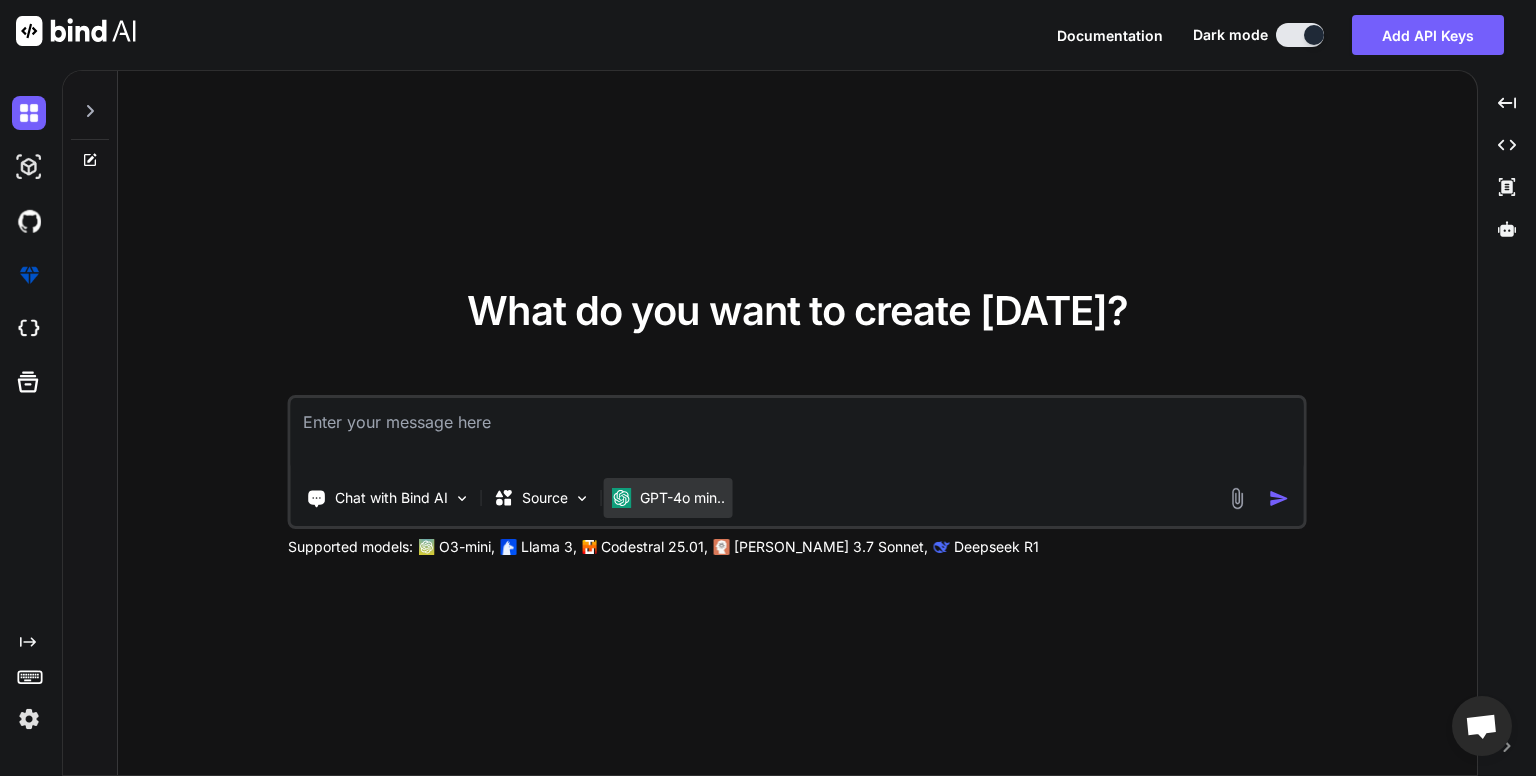 click on "GPT-4o min.." at bounding box center (682, 498) 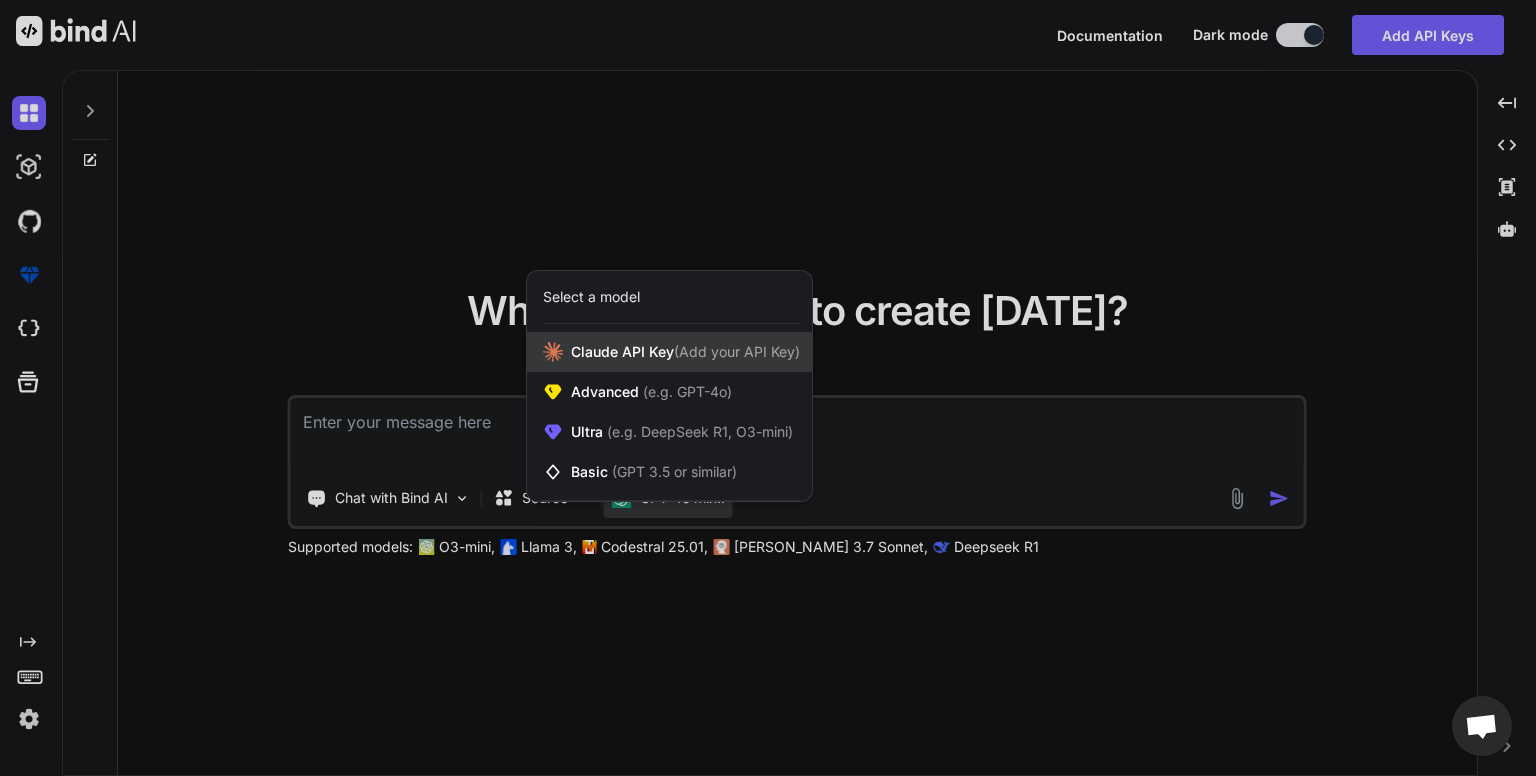 click on "(Add your API Key)" at bounding box center (737, 351) 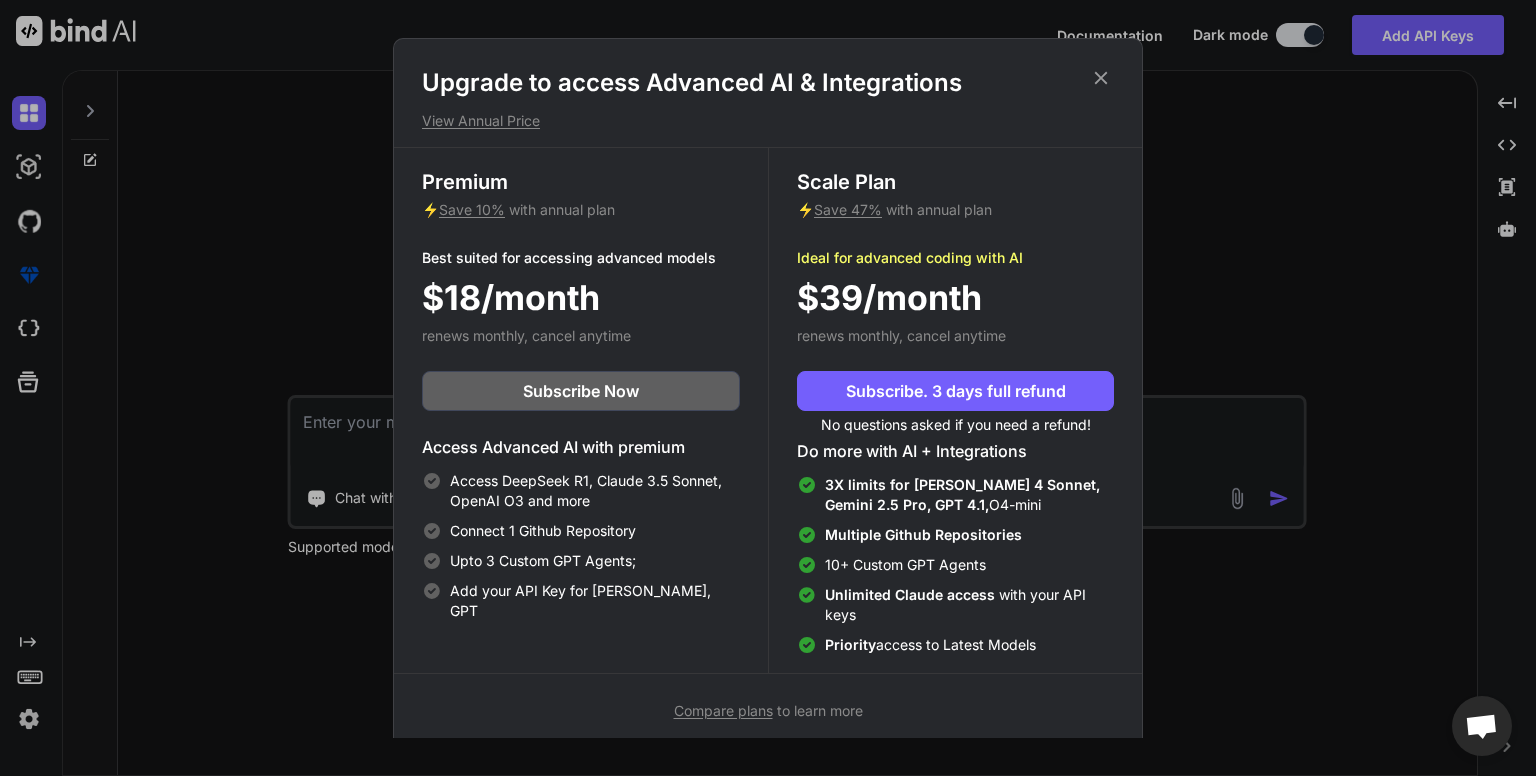 click on "Access Advanced AI with premium" at bounding box center (581, 447) 